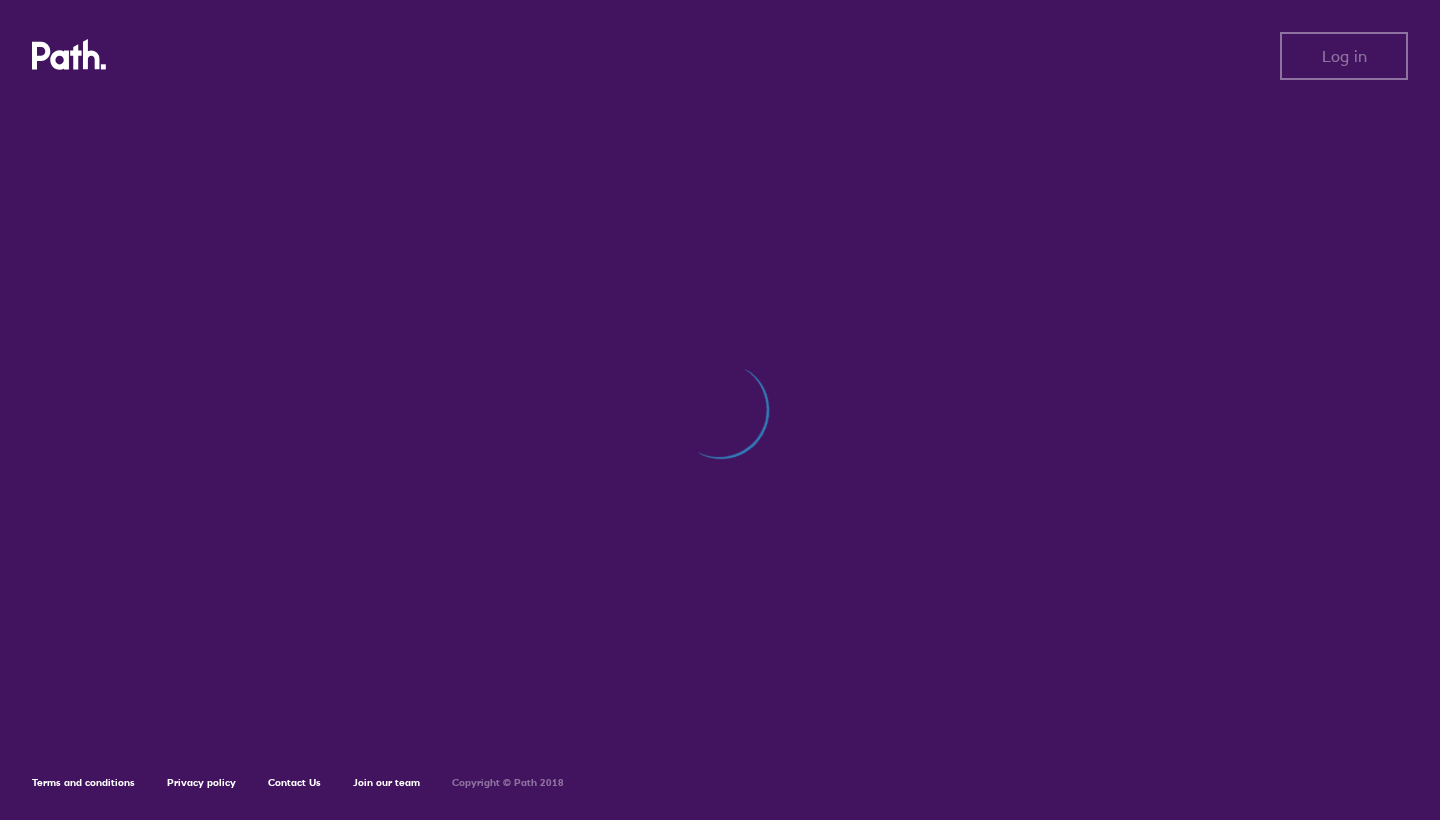 scroll, scrollTop: 0, scrollLeft: 0, axis: both 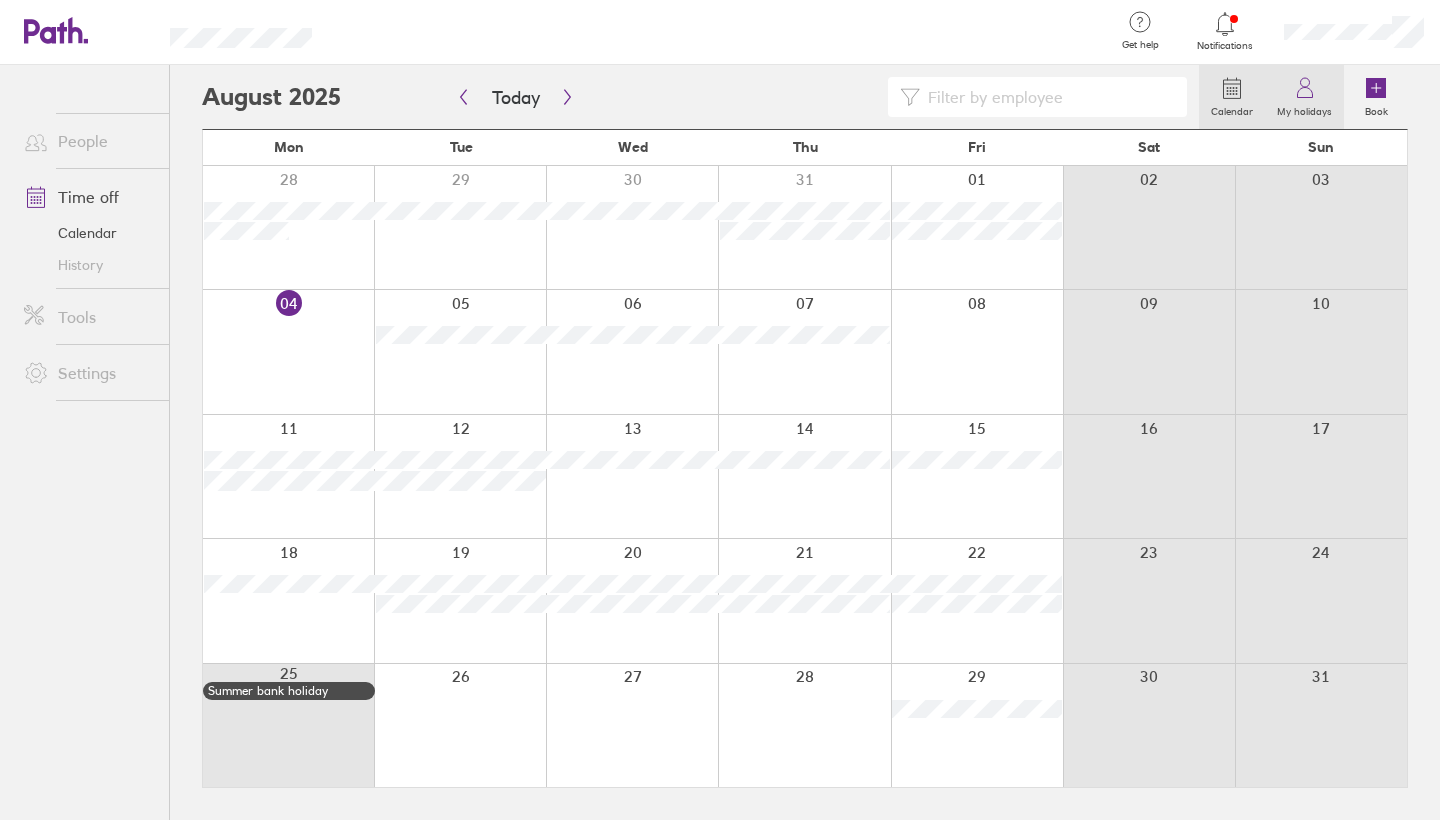 click on "My holidays" at bounding box center [1304, 109] 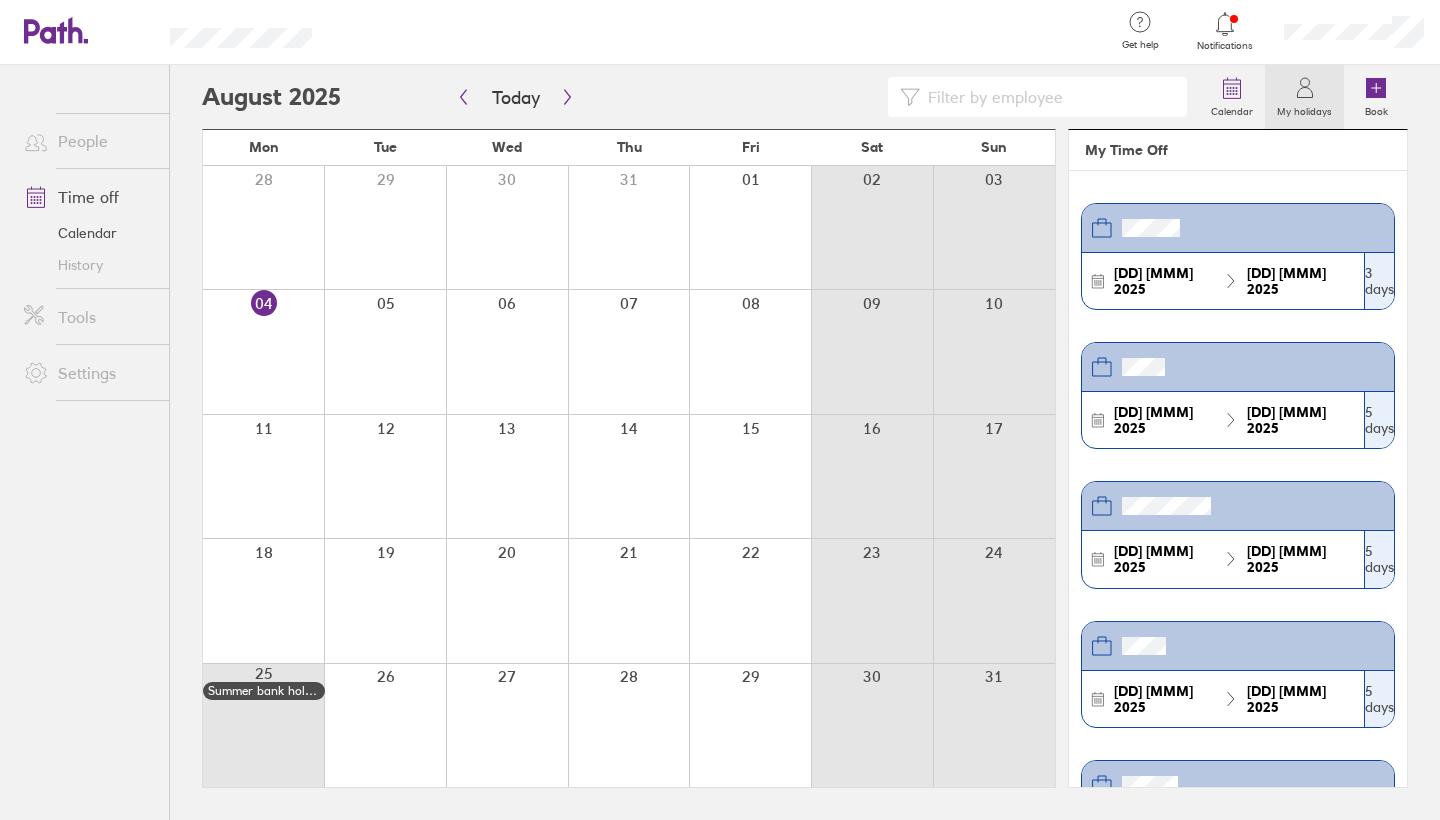 scroll, scrollTop: 0, scrollLeft: 0, axis: both 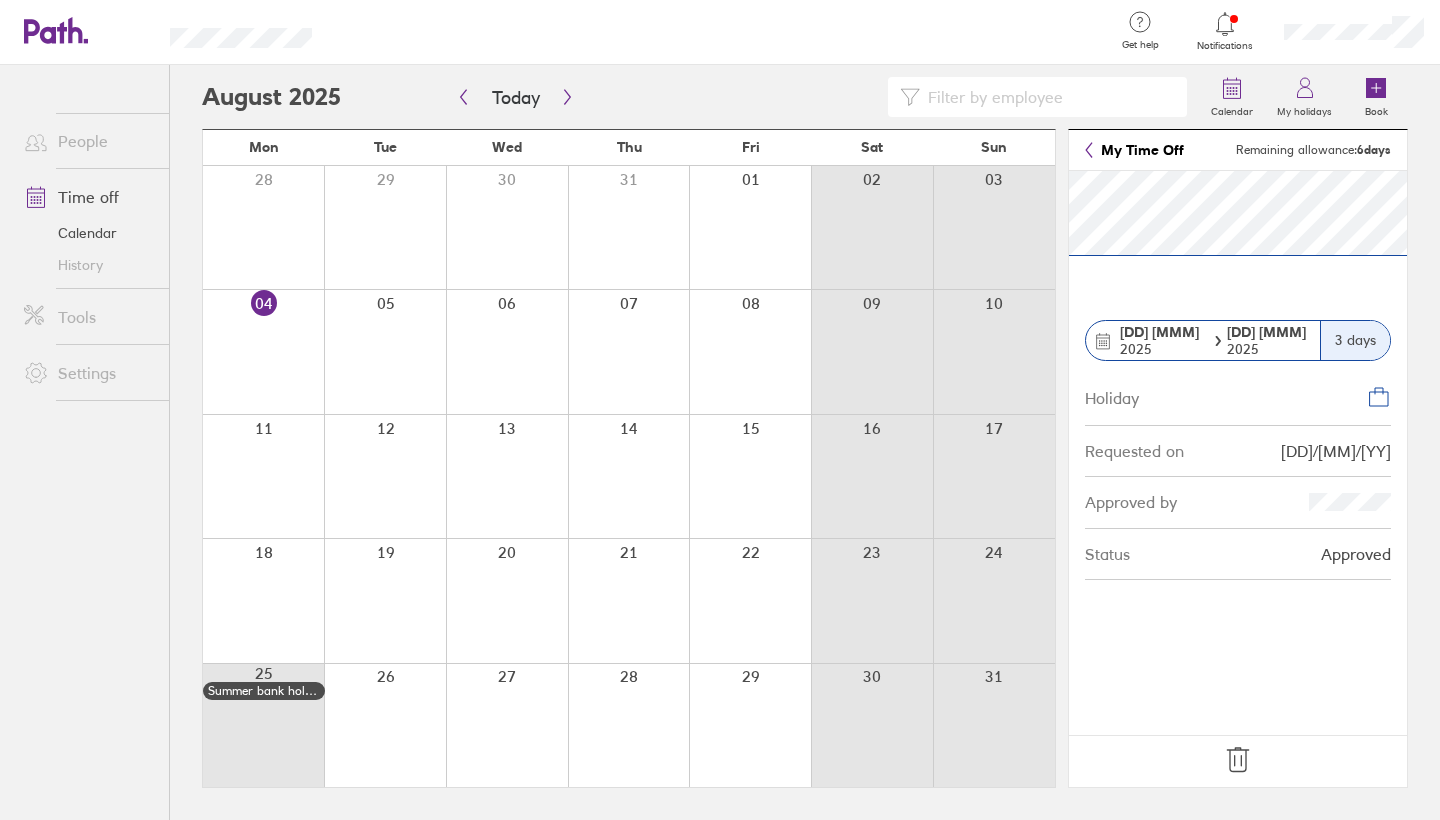 click 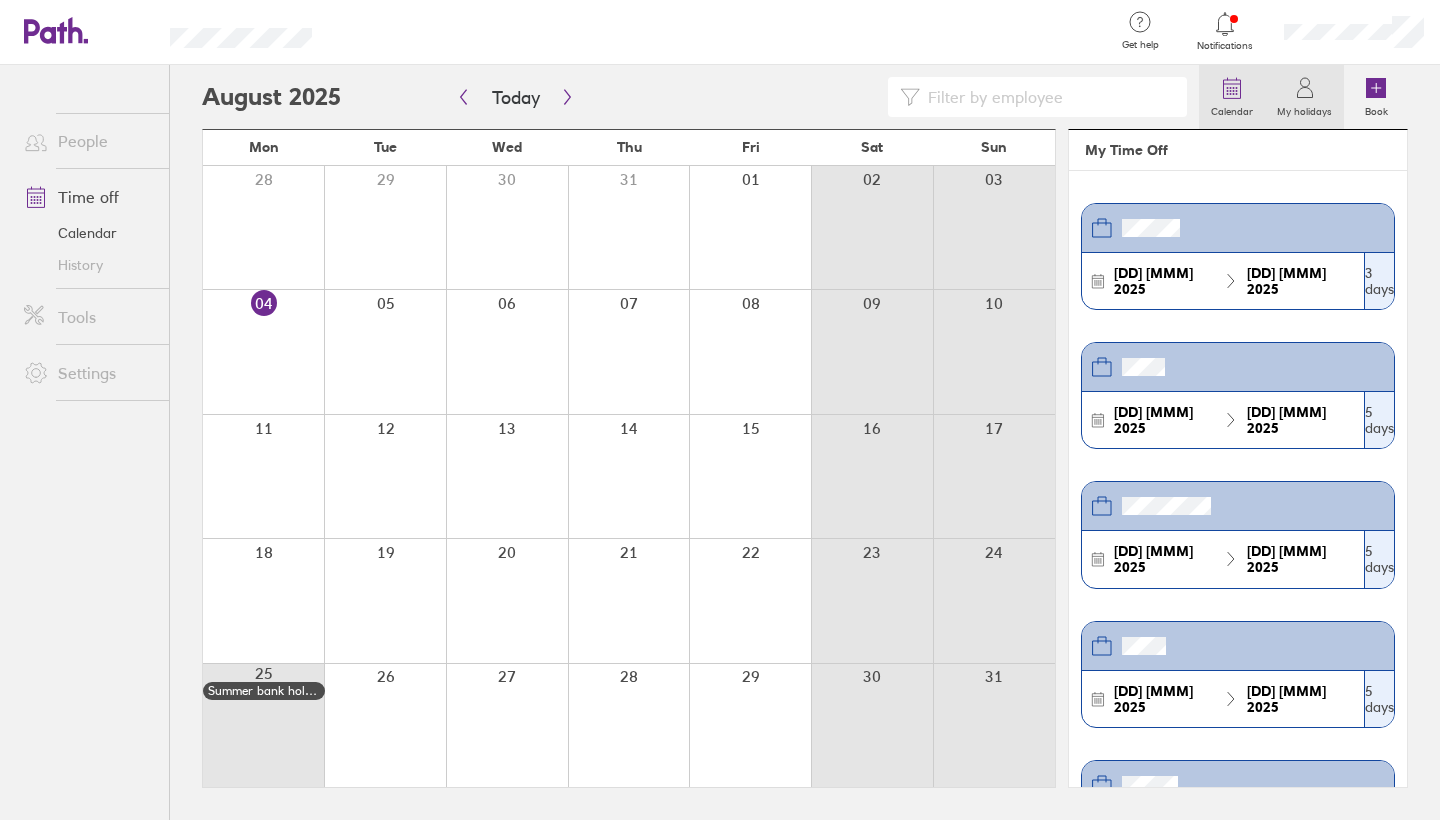 click on "Calendar" at bounding box center (1232, 109) 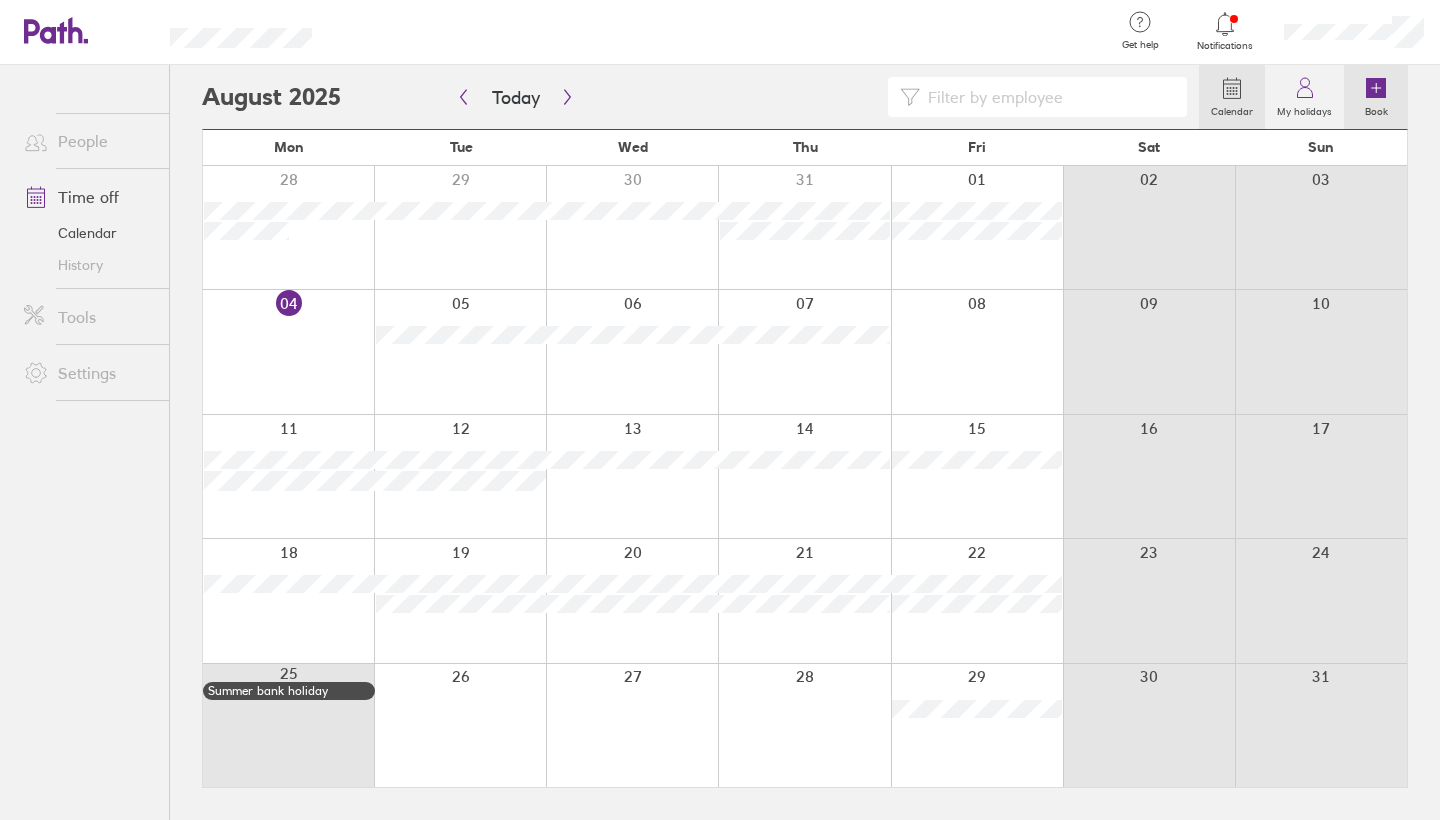 click on "Book" at bounding box center [1376, 109] 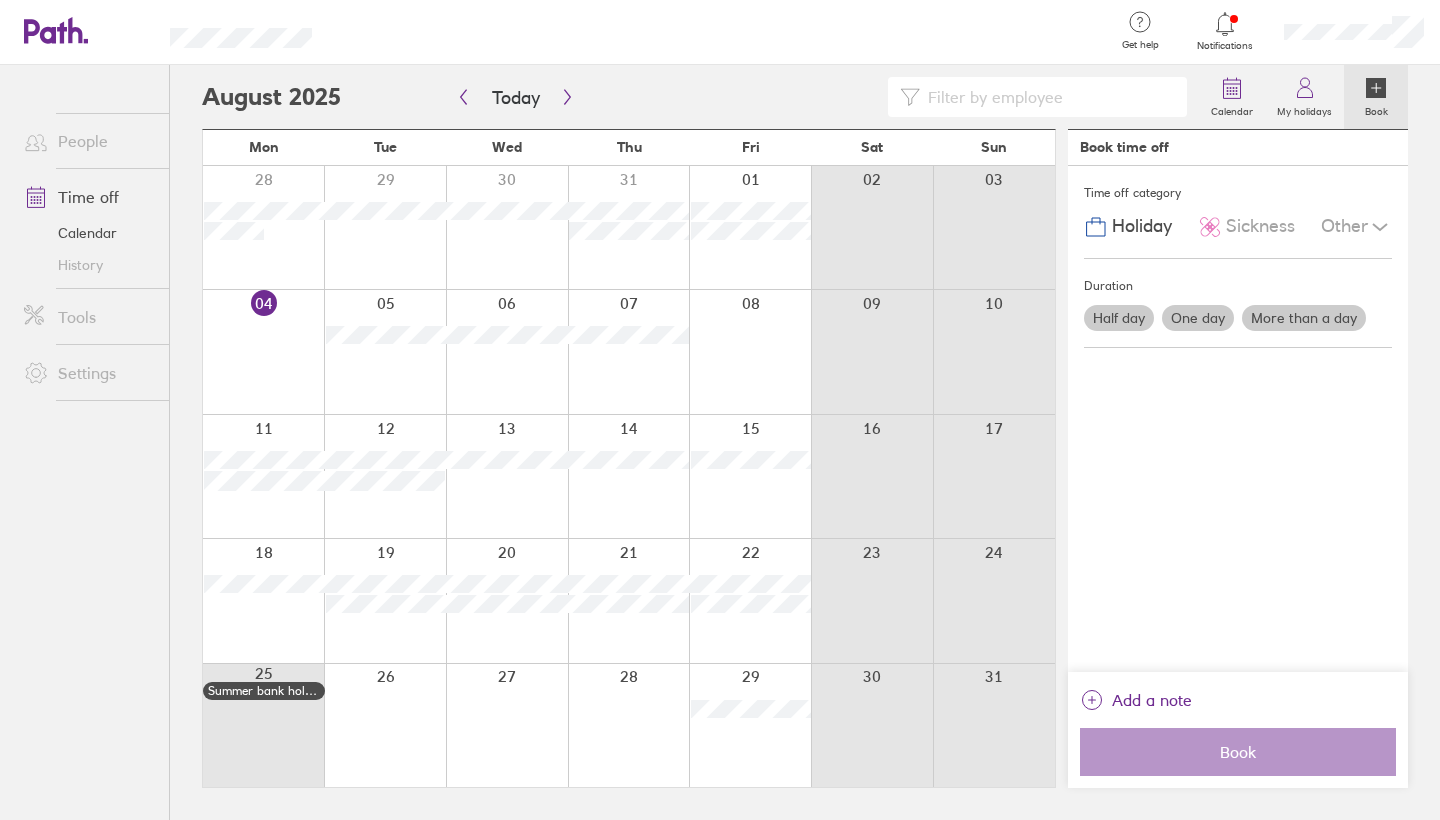 click on "More than a day" at bounding box center (1304, 318) 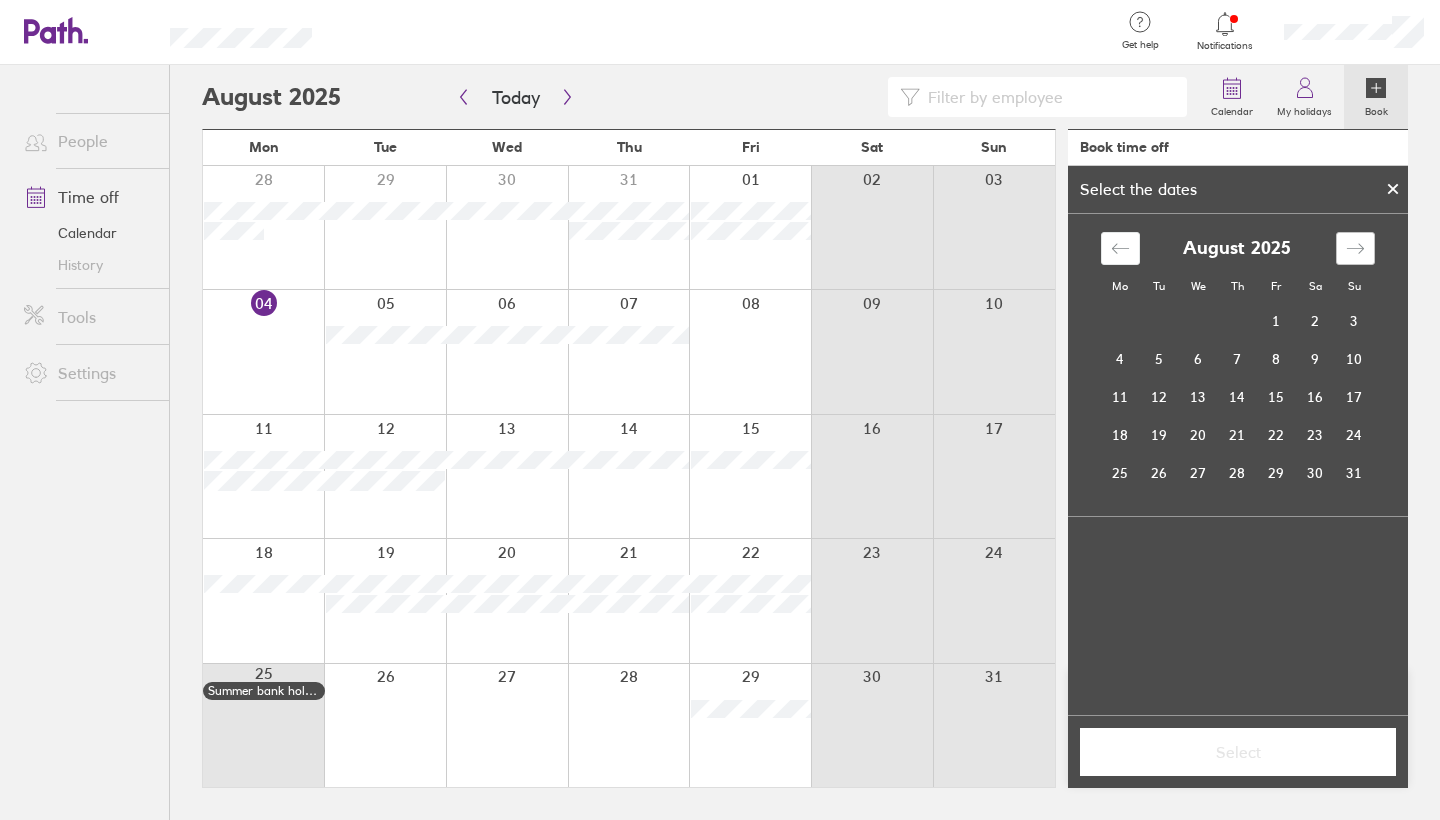click 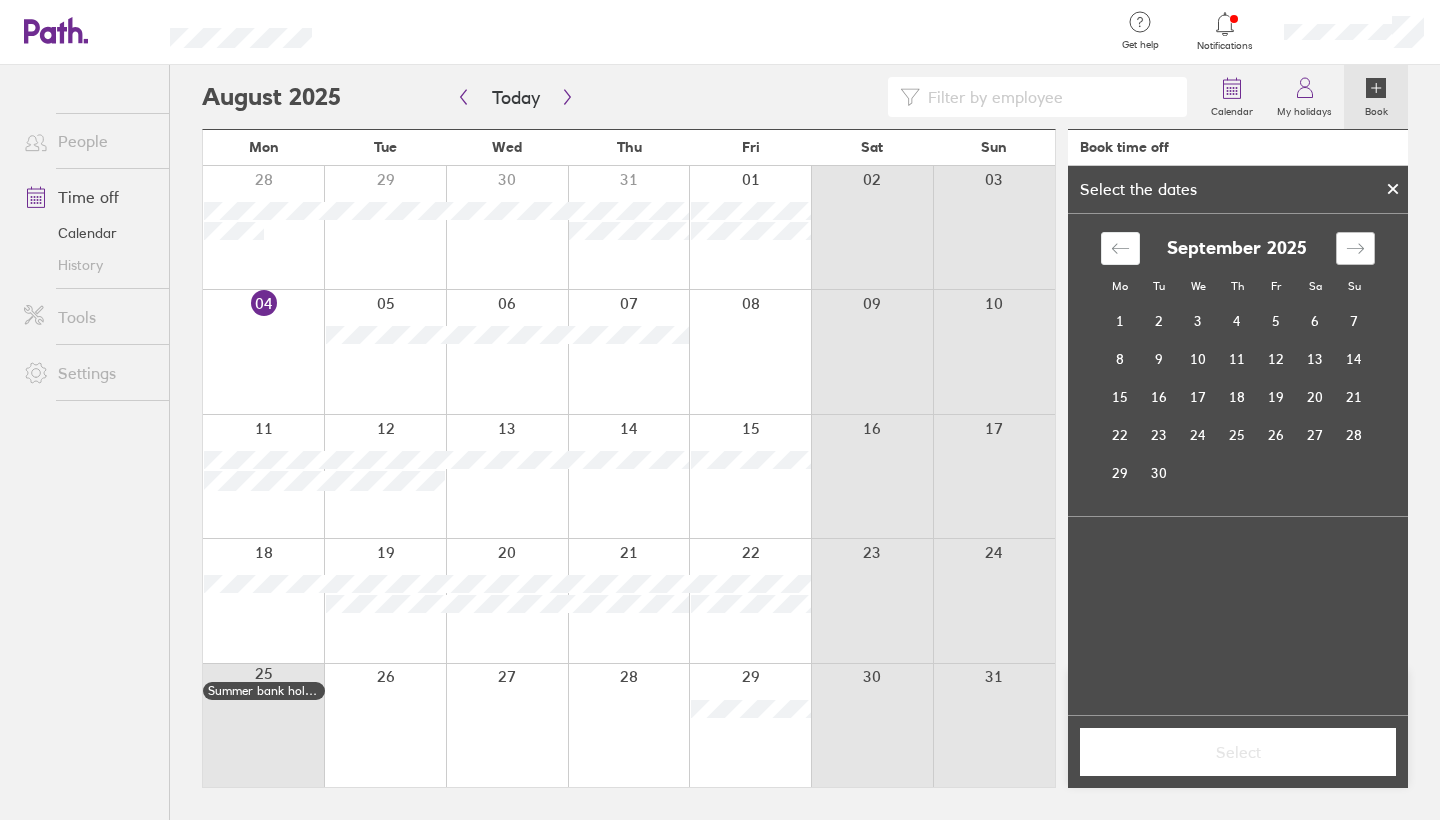 click 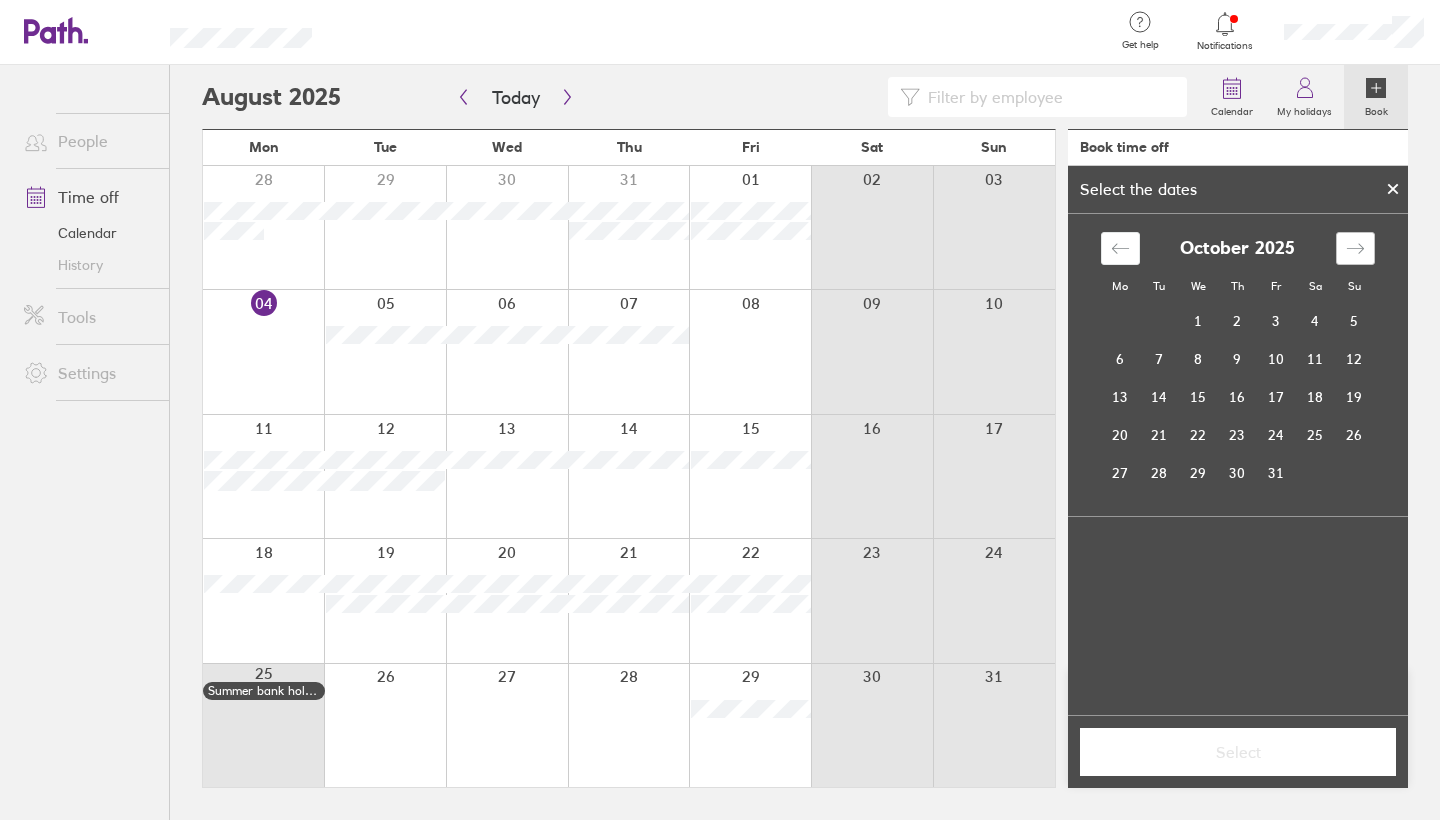 click 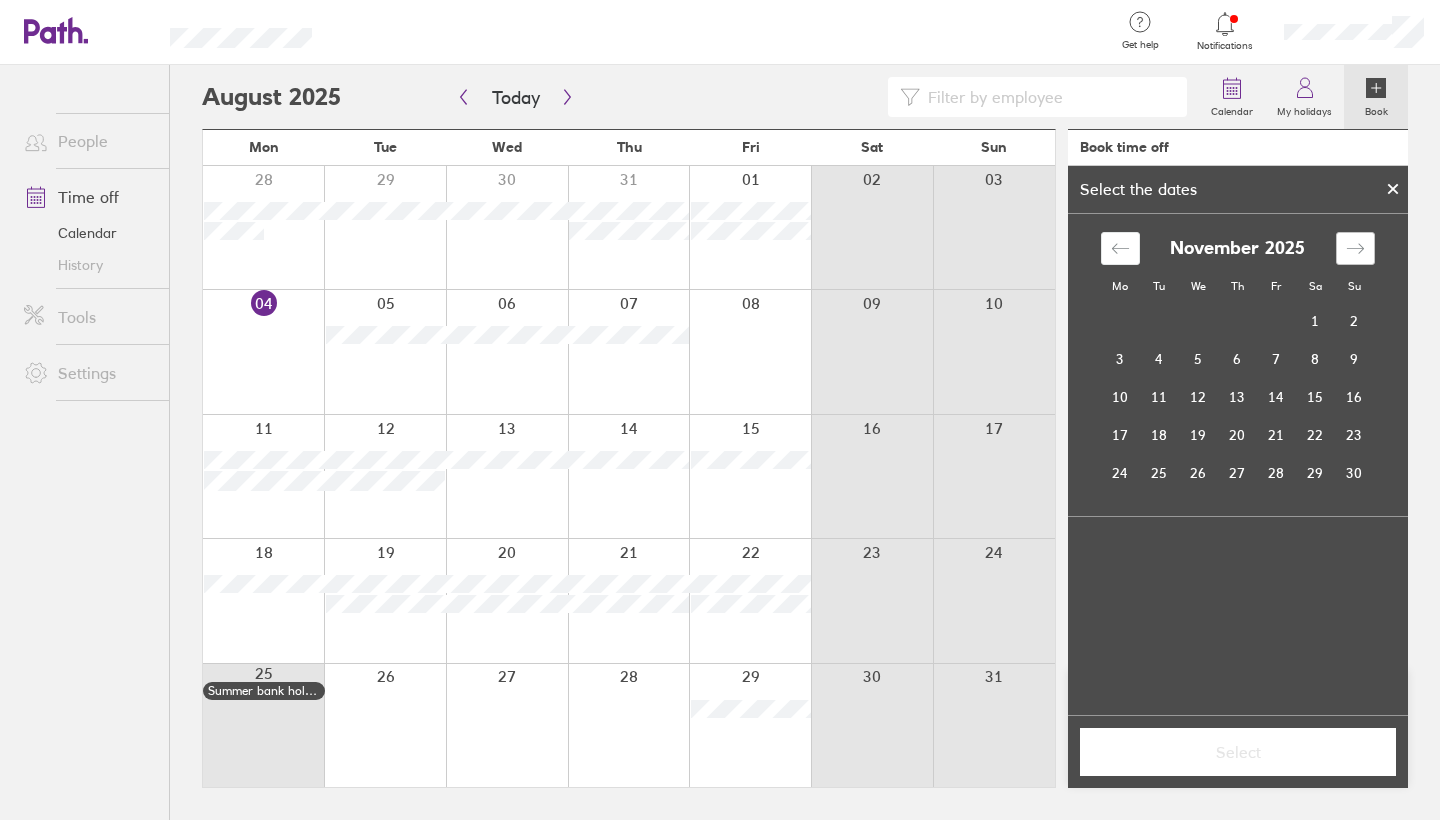 click 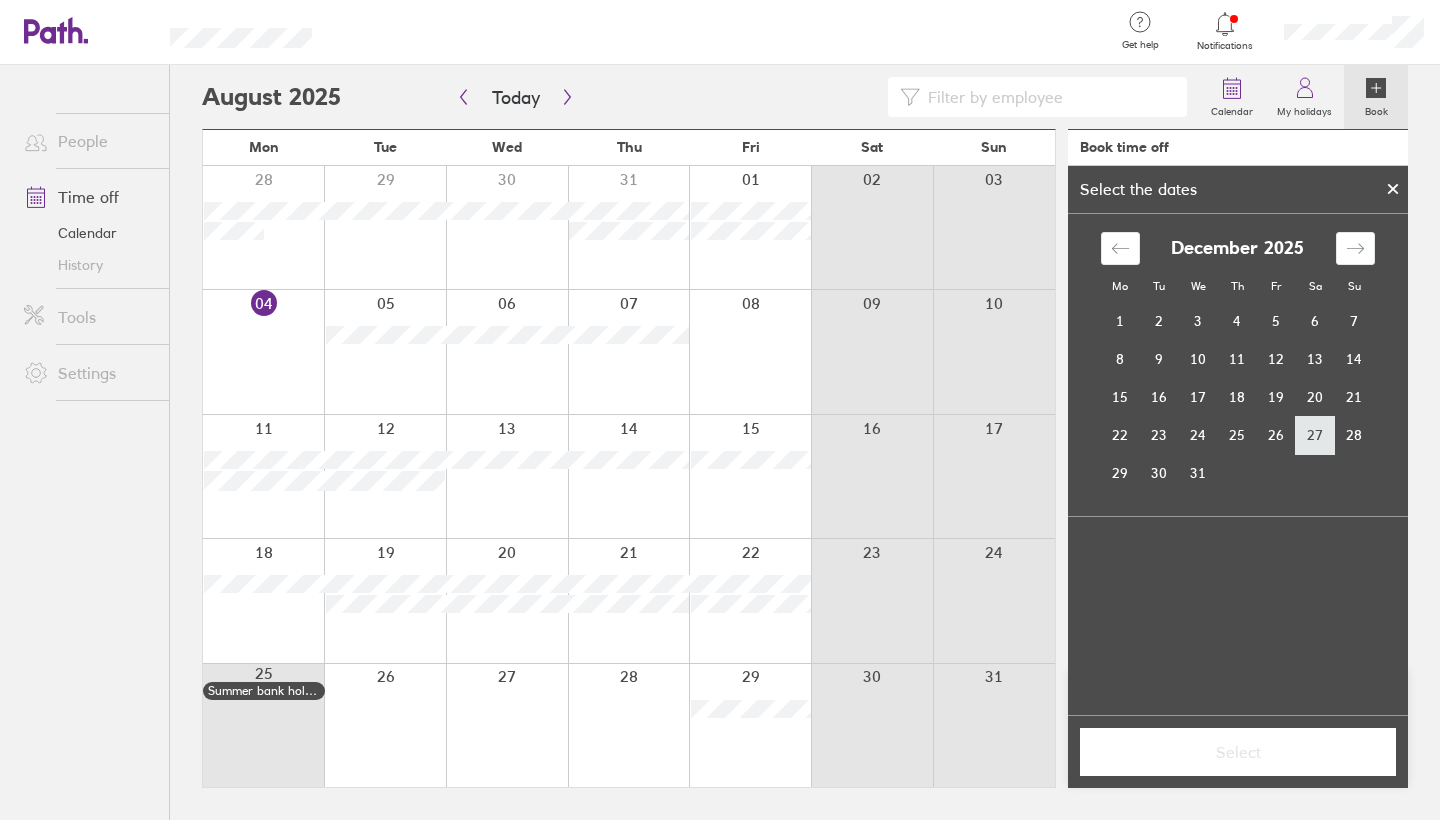 click on "27" at bounding box center [1315, 435] 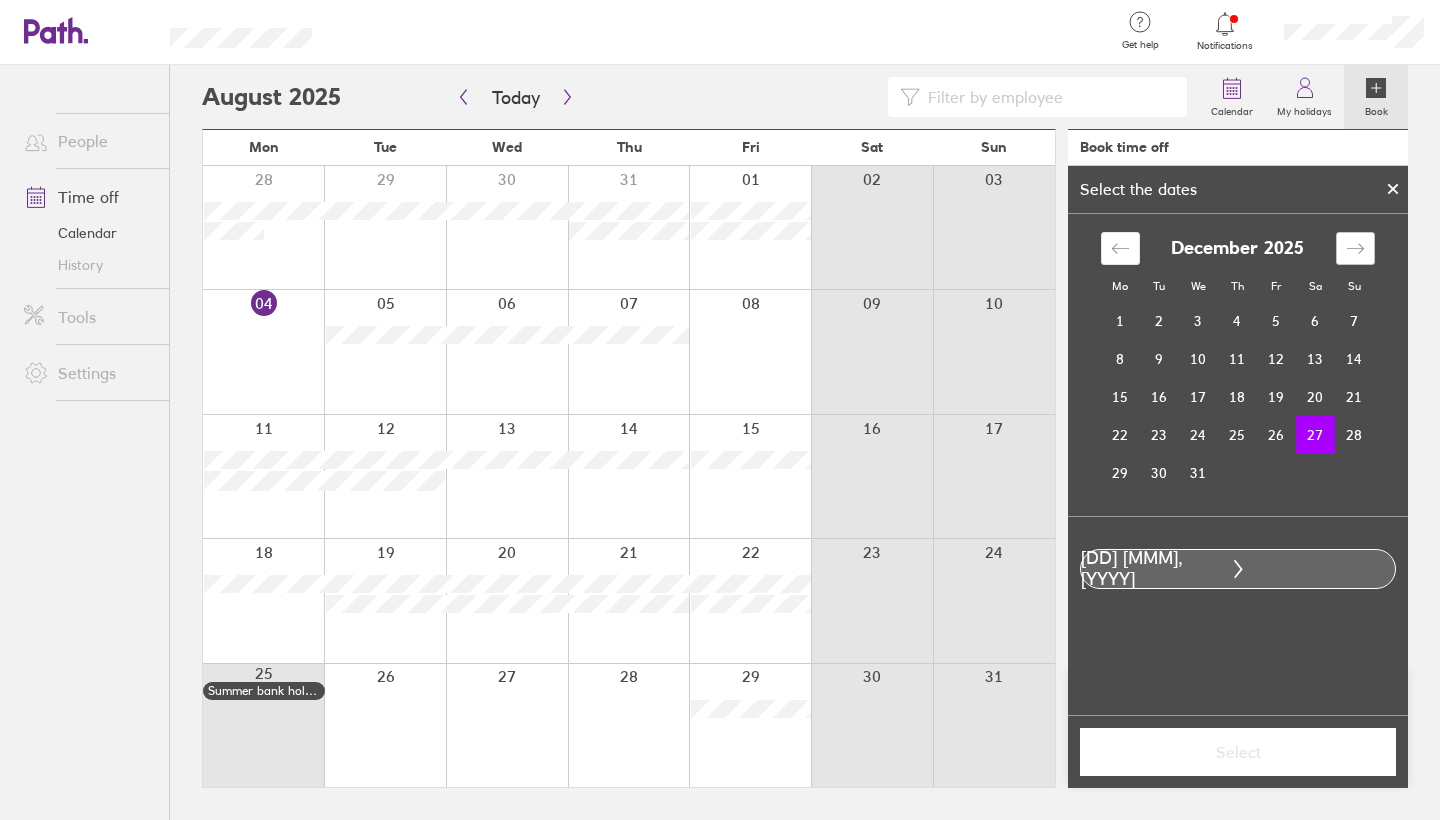click 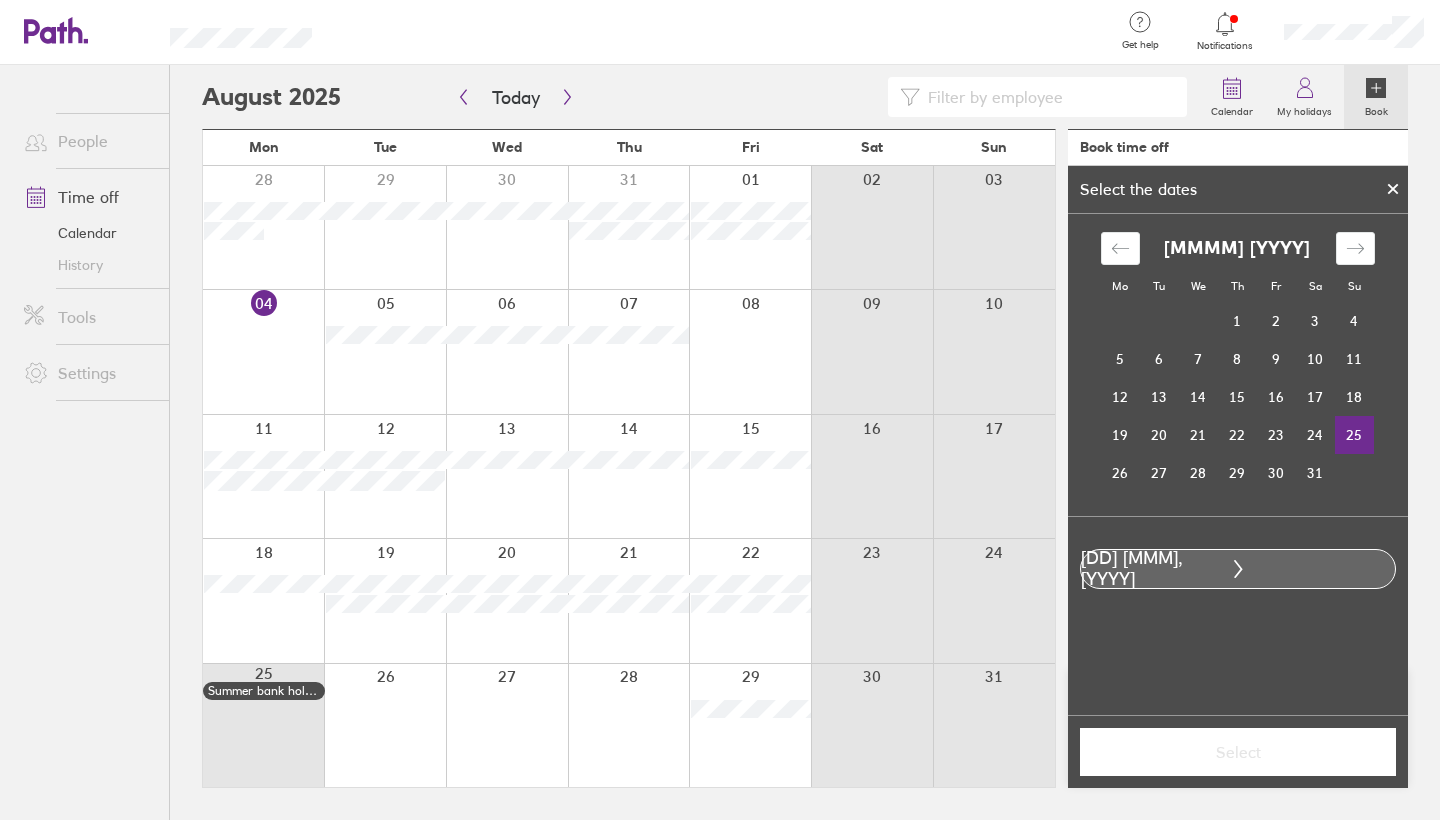 click on "25" at bounding box center (1354, 435) 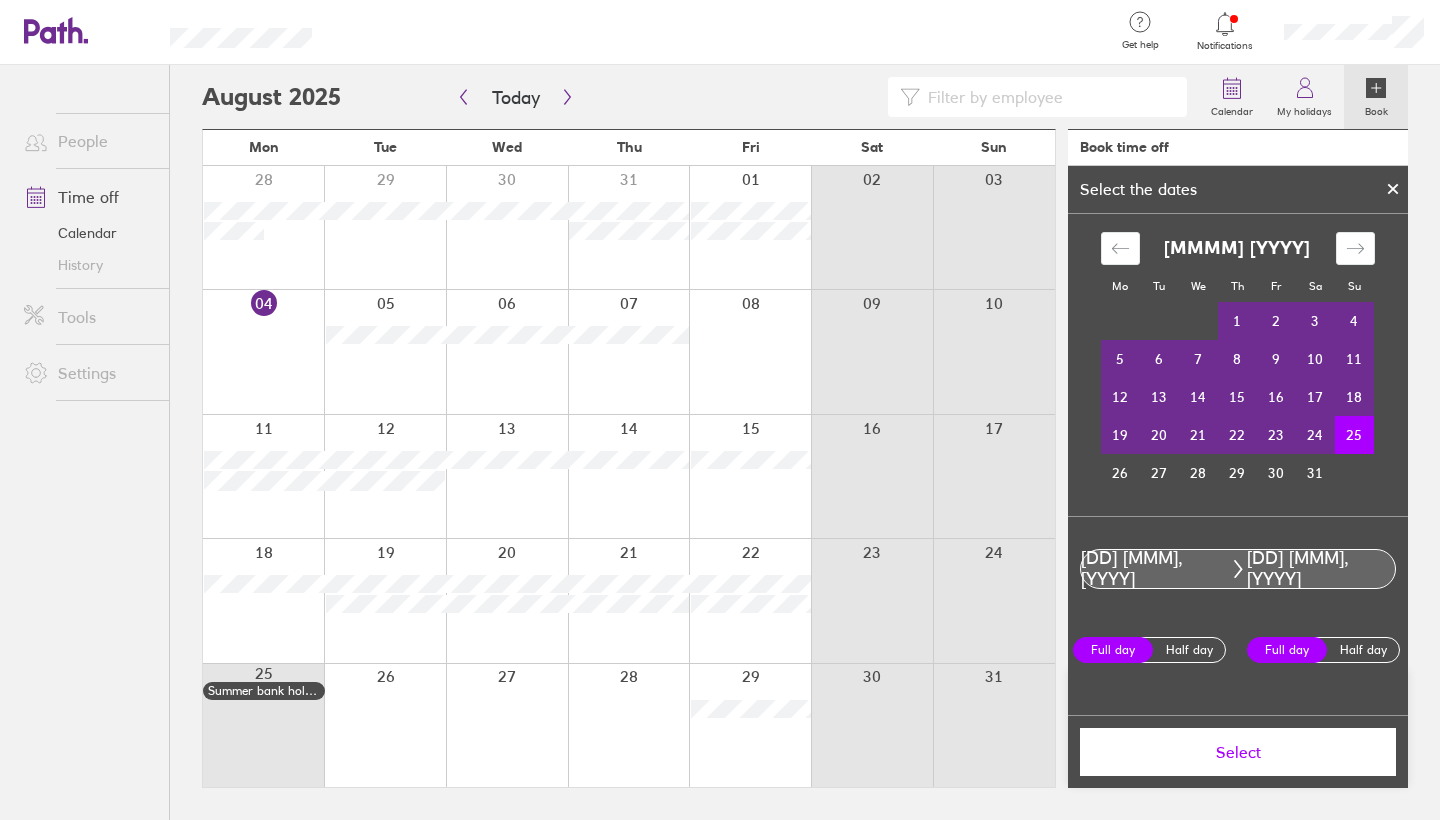 click on "Select" at bounding box center [1238, 752] 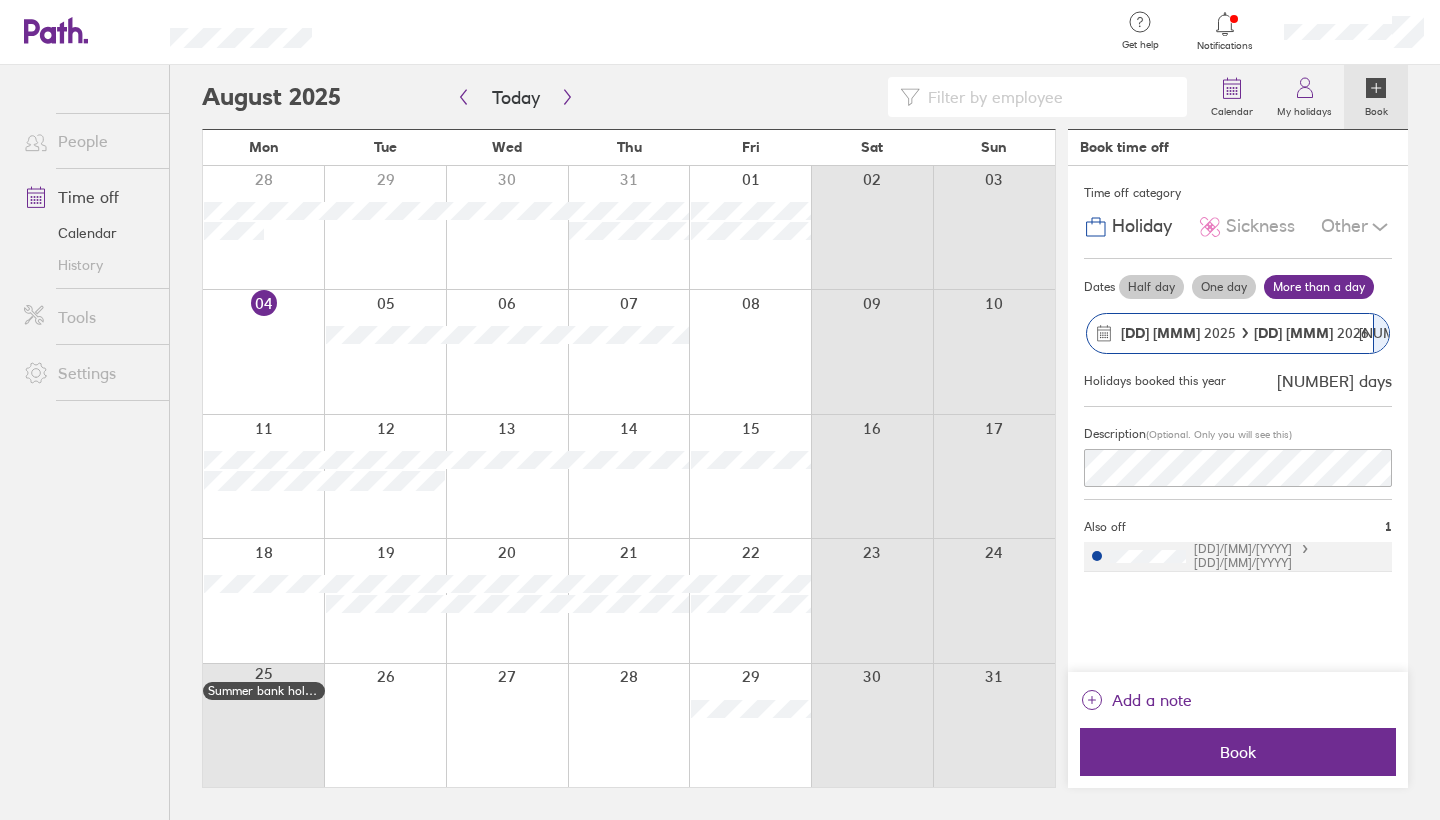 click on "[NUMBER] days" at bounding box center [1408, 333] 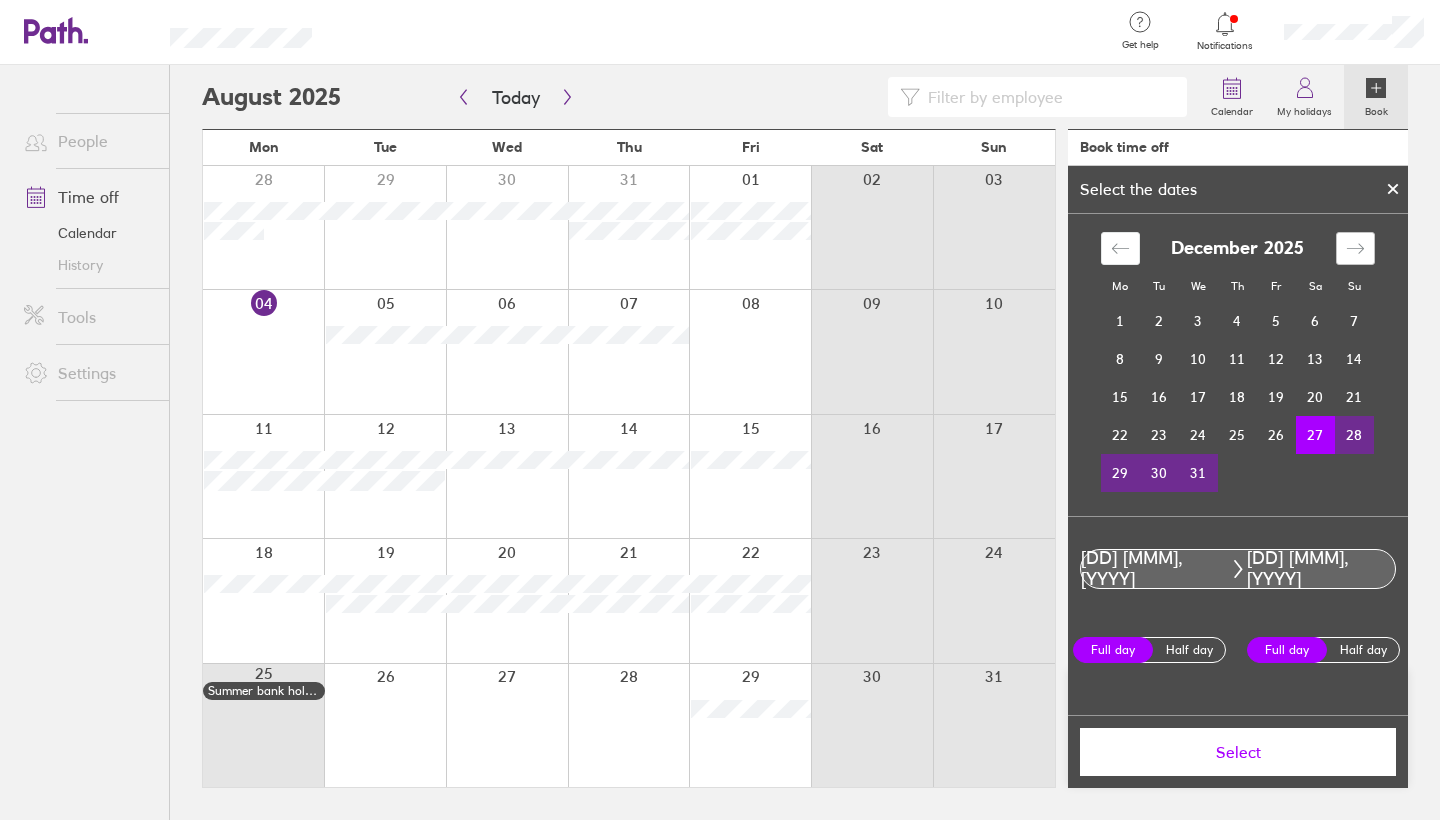 click at bounding box center [1355, 248] 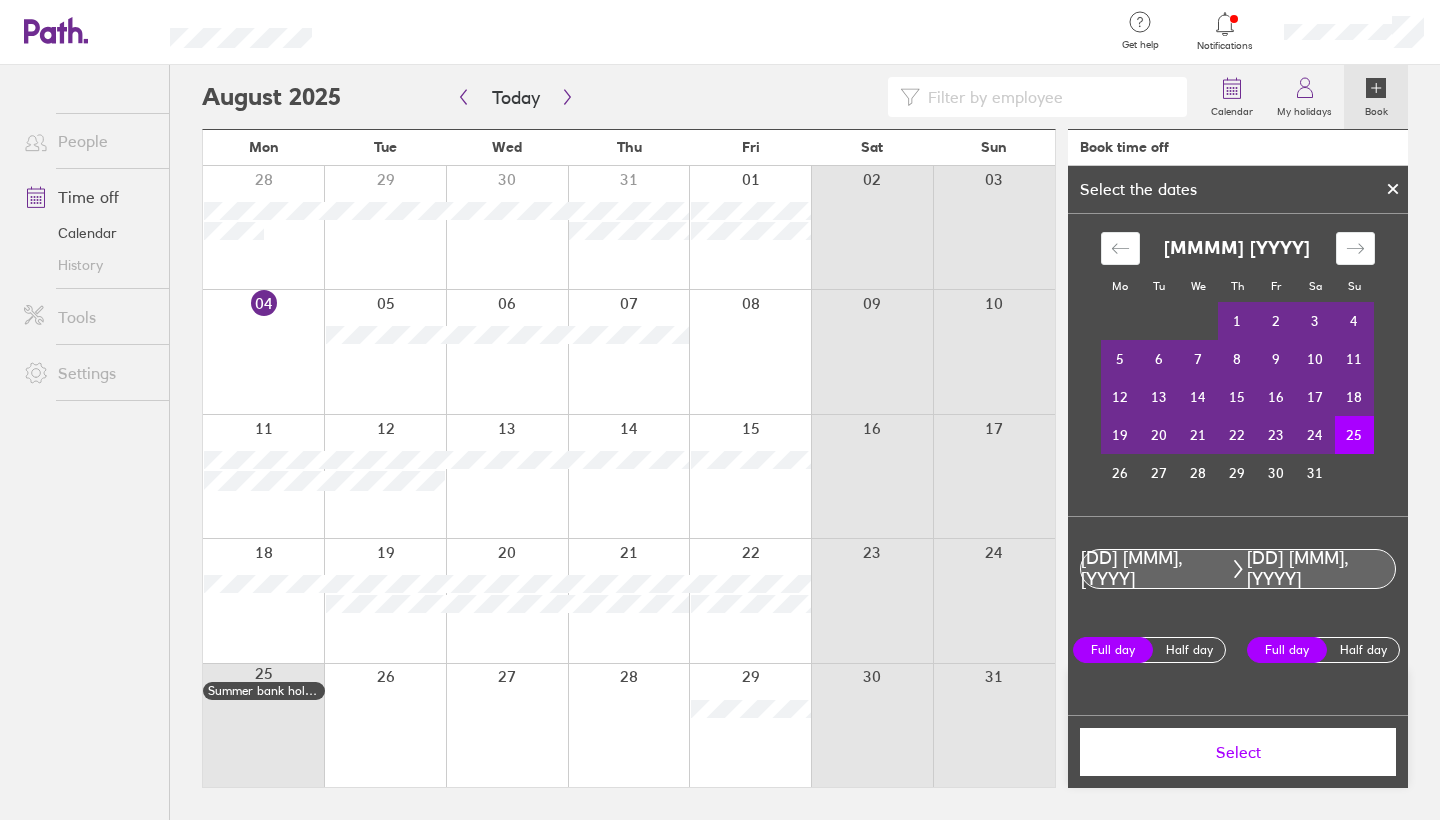 click 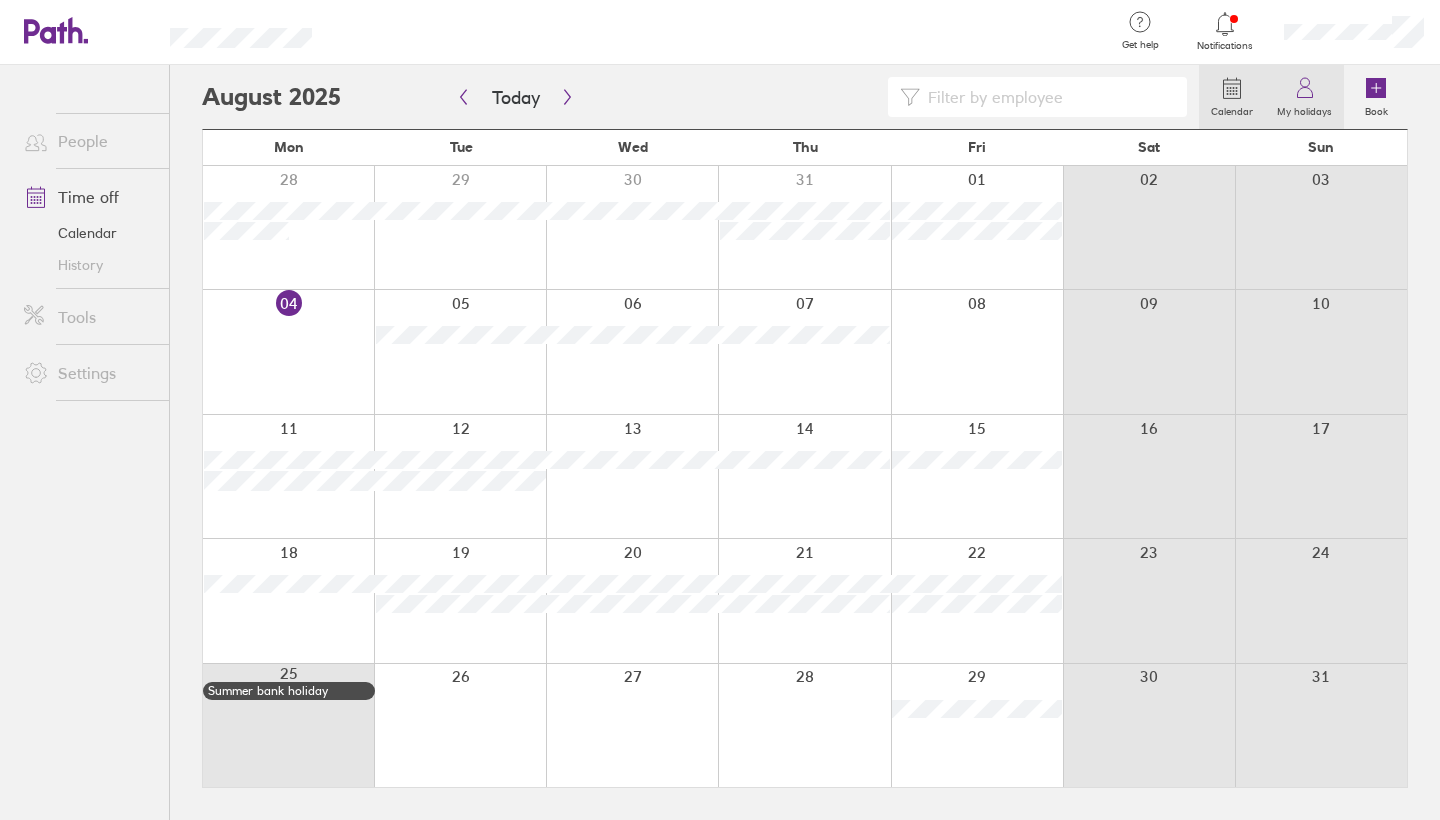 click on "My holidays" at bounding box center (1304, 109) 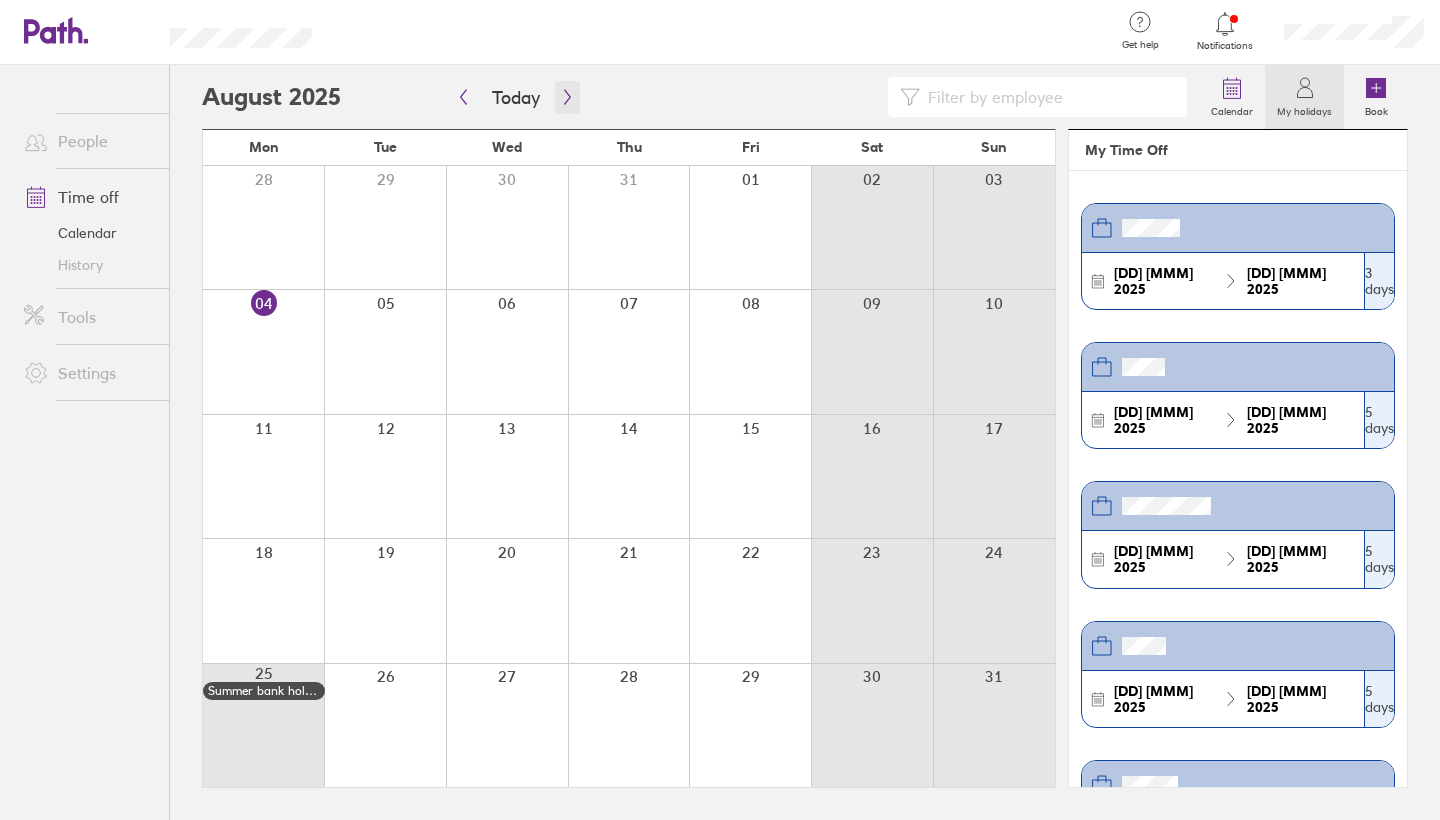 click 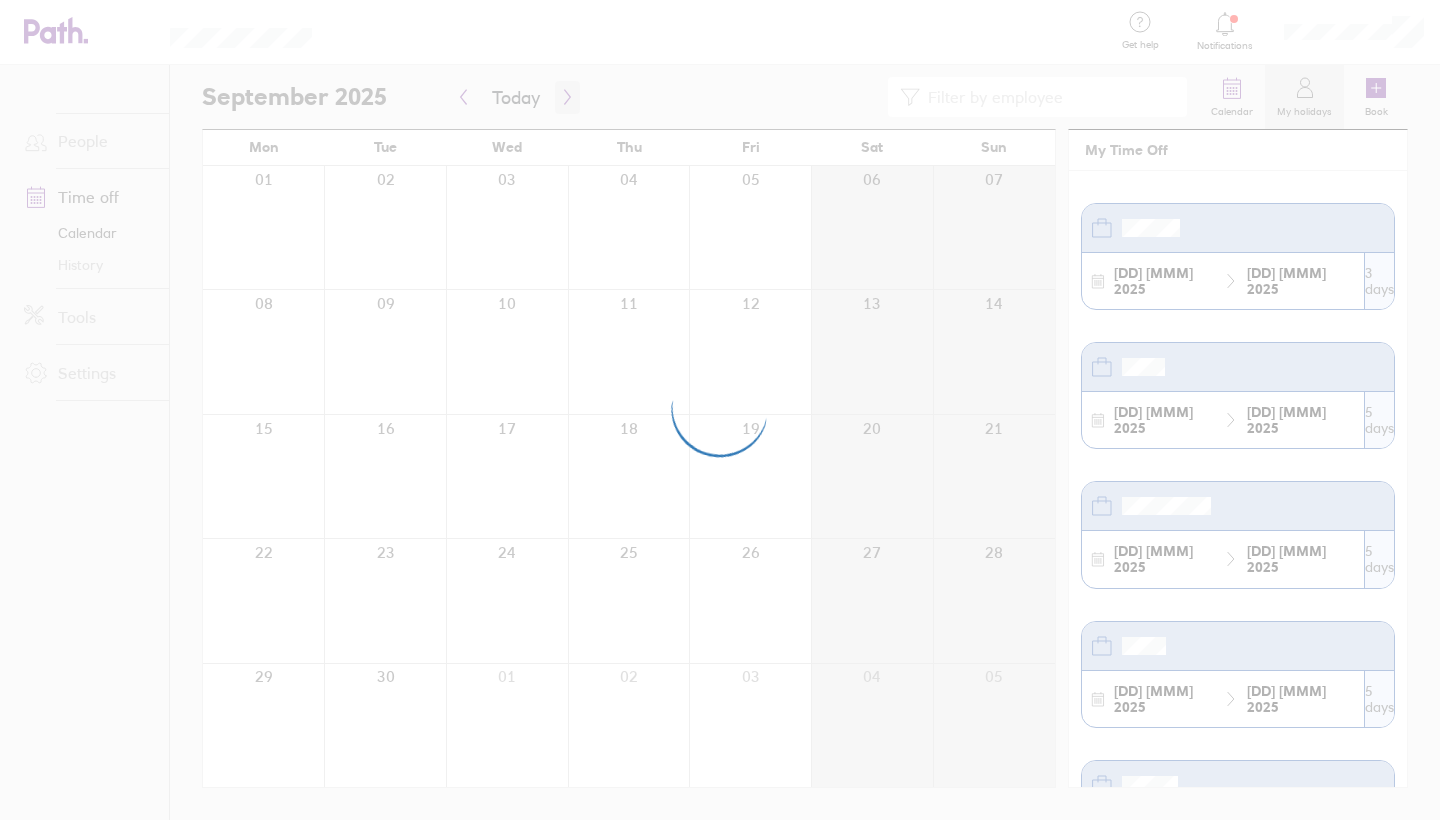 click at bounding box center [720, 410] 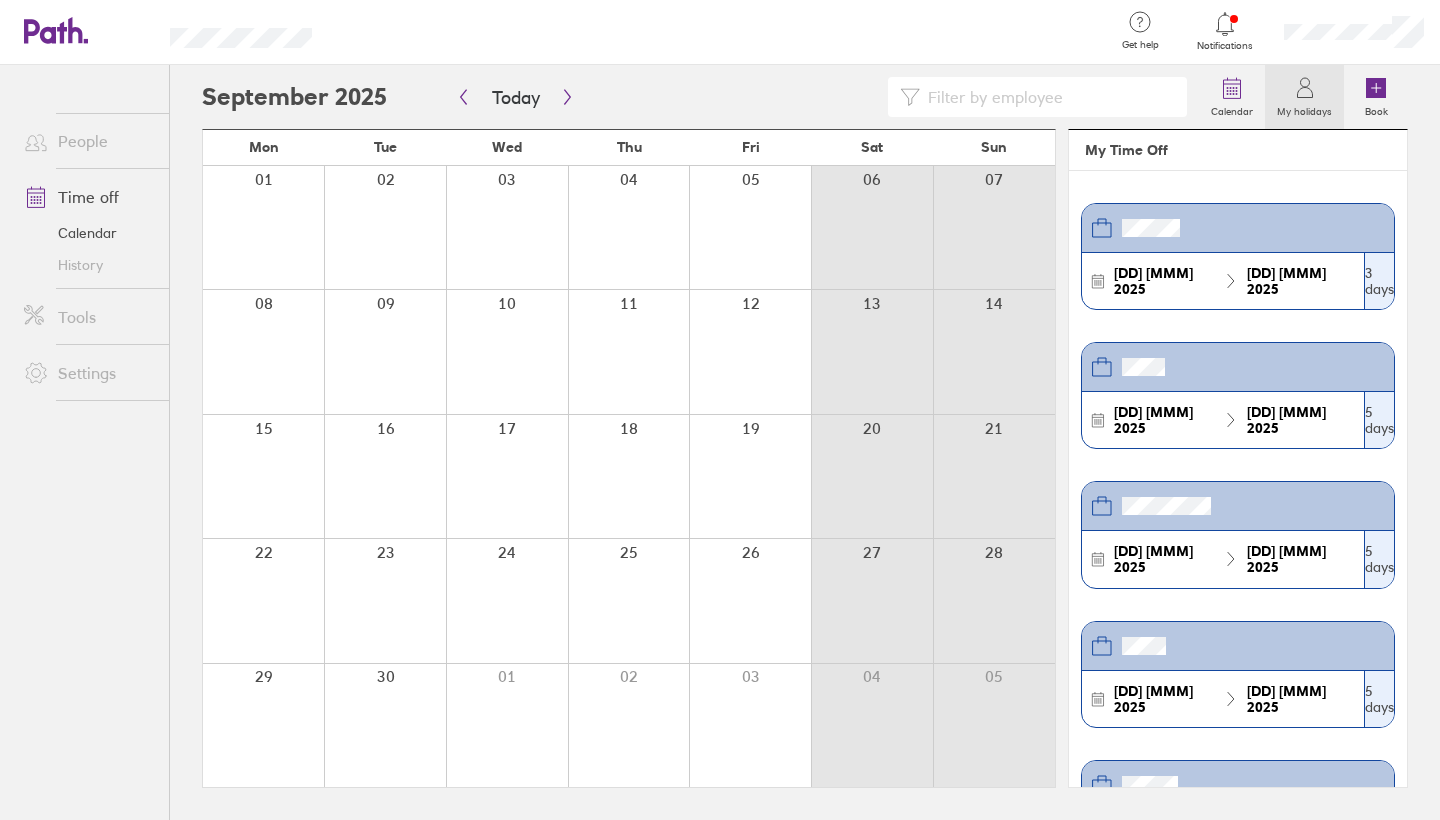 click on "Calendar" at bounding box center (88, 233) 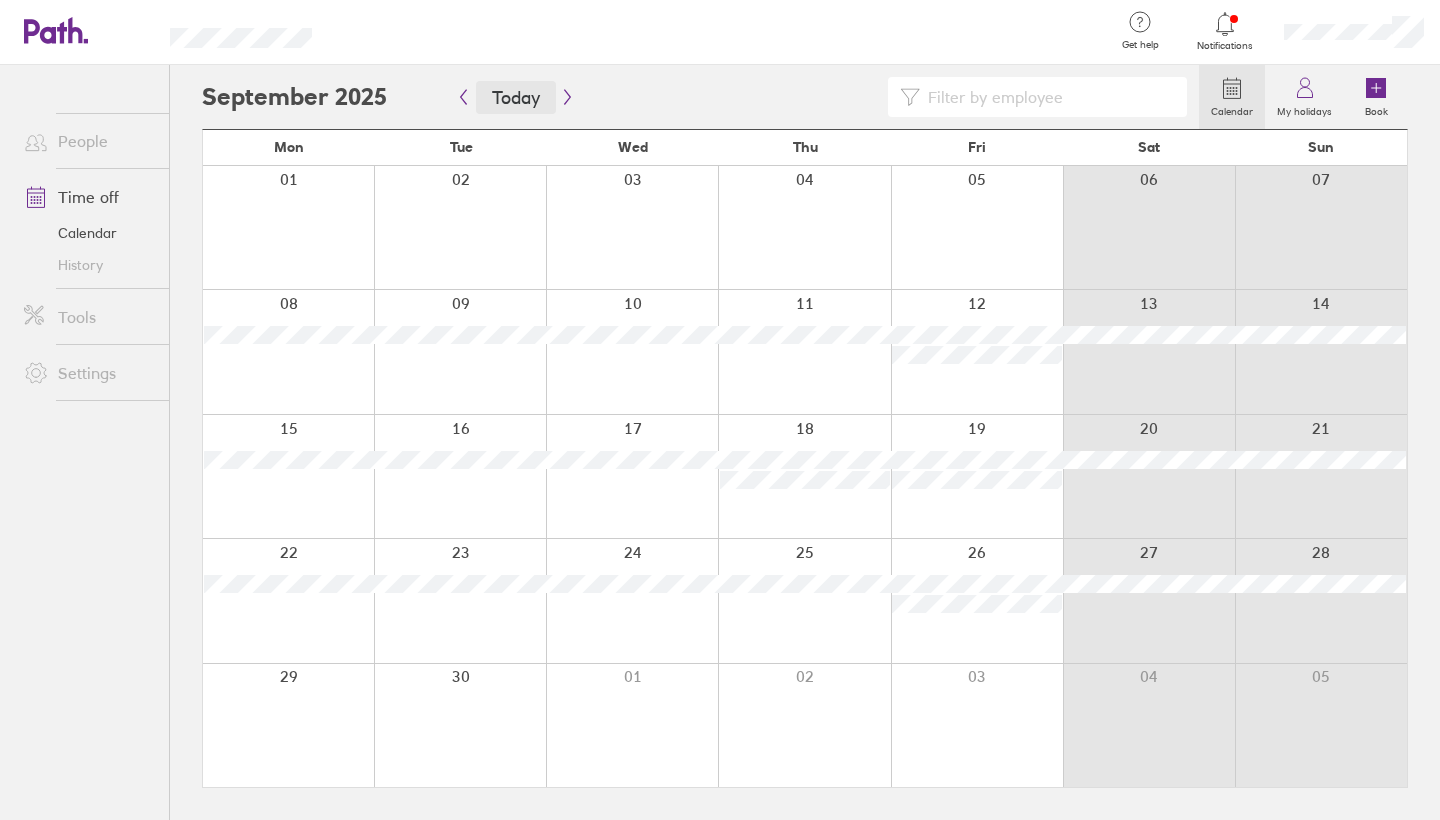 click on "Today" at bounding box center [516, 97] 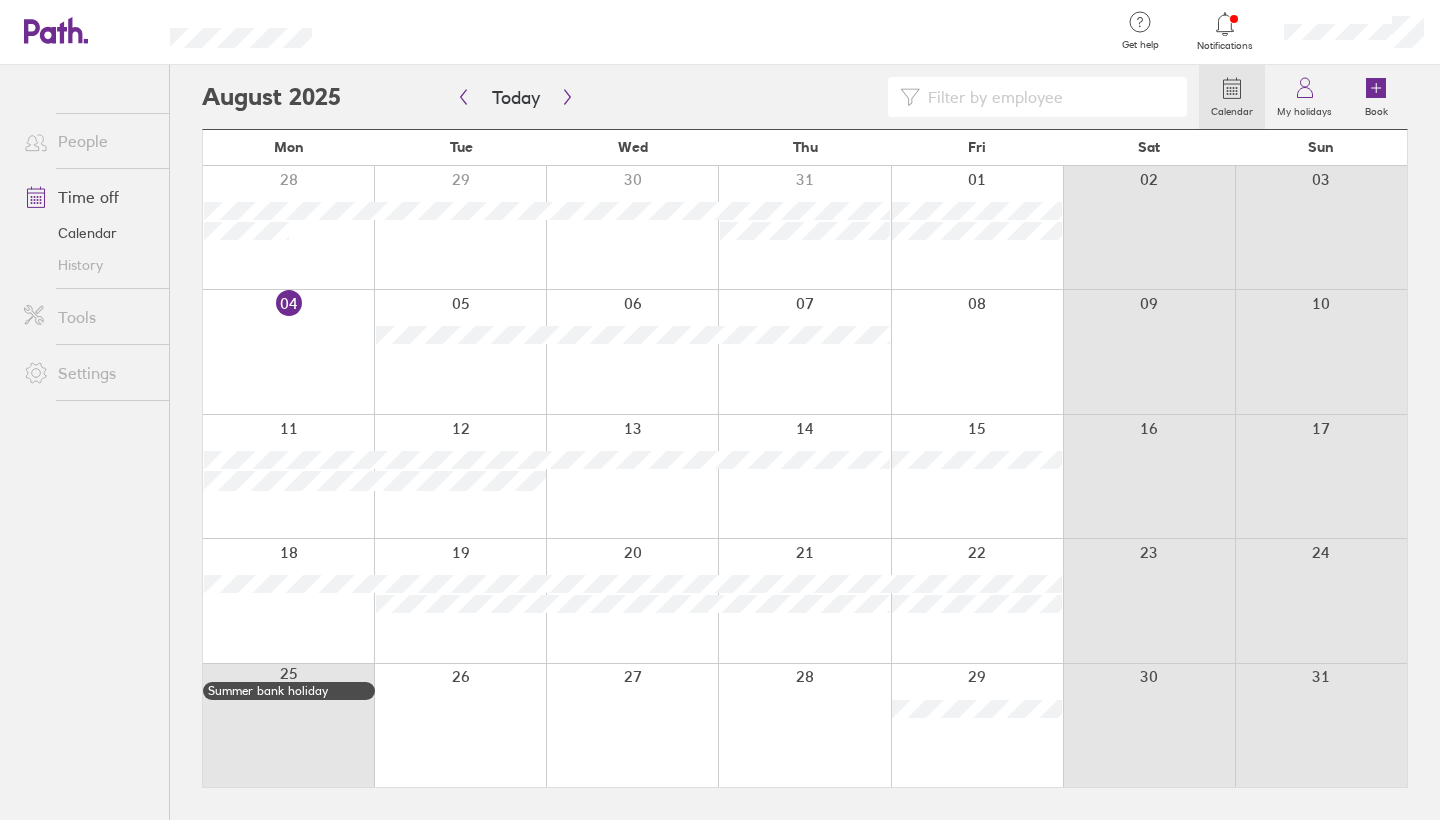 click on "Calendar" at bounding box center [1232, 97] 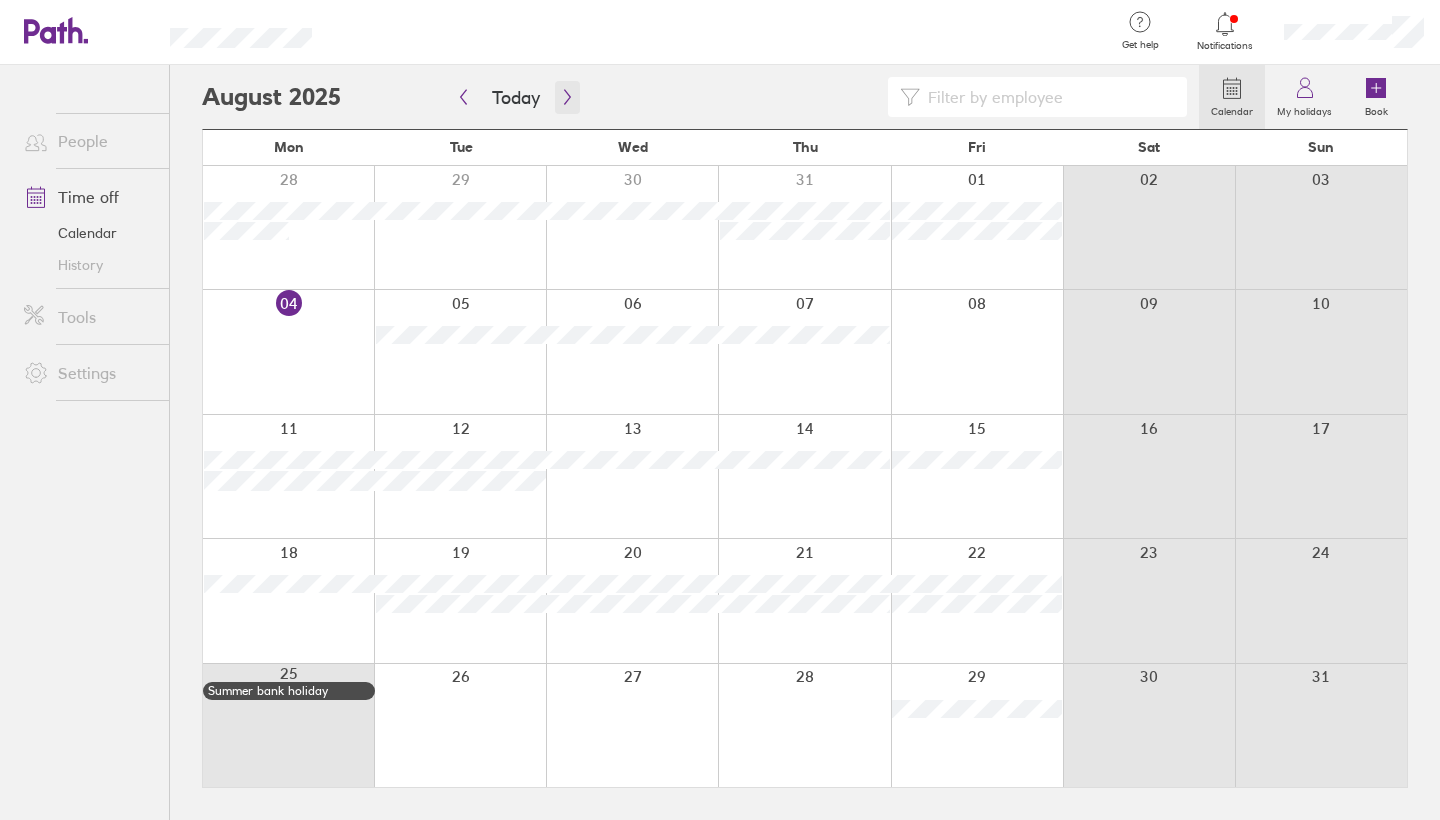 click 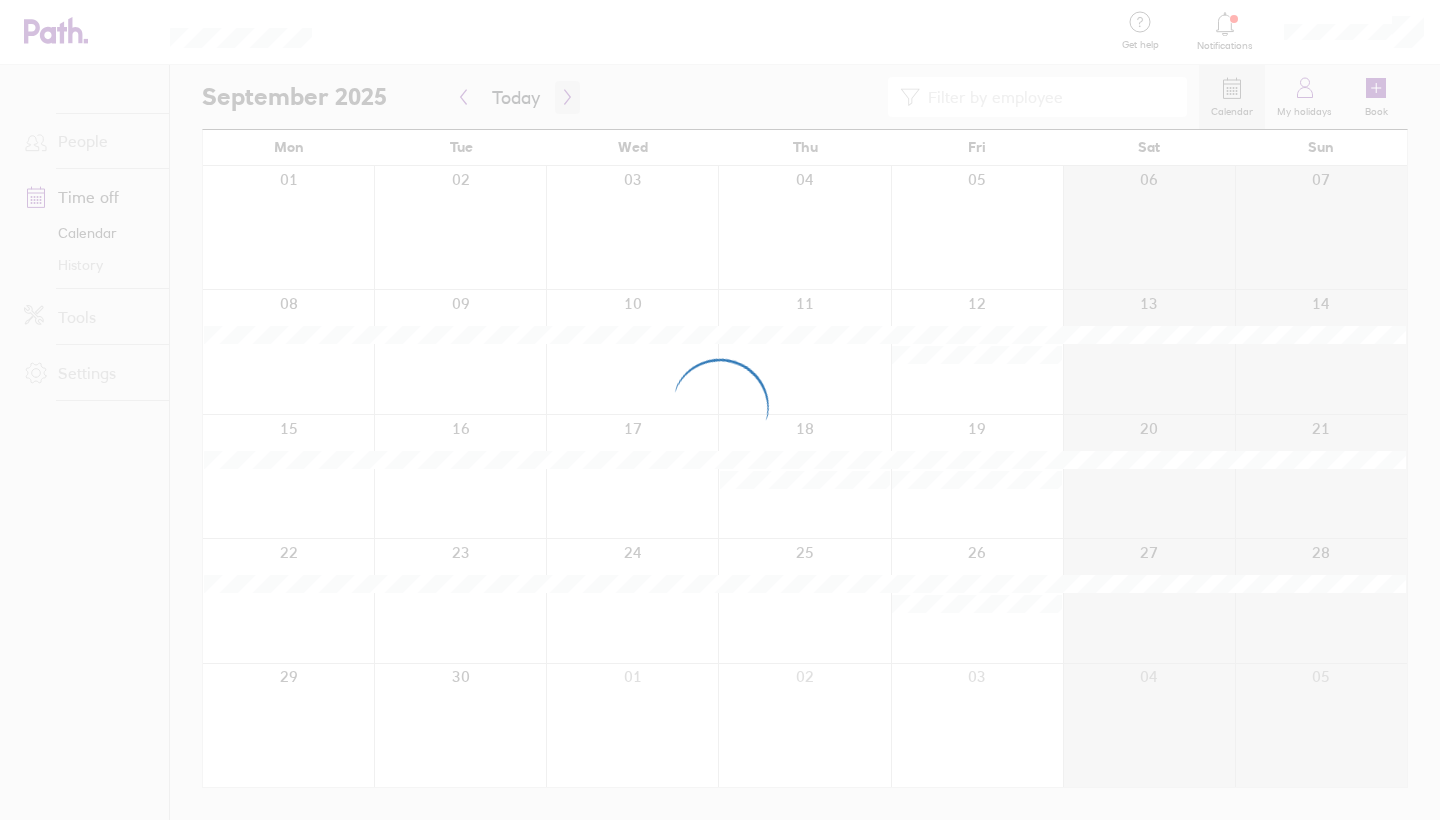 click at bounding box center (720, 410) 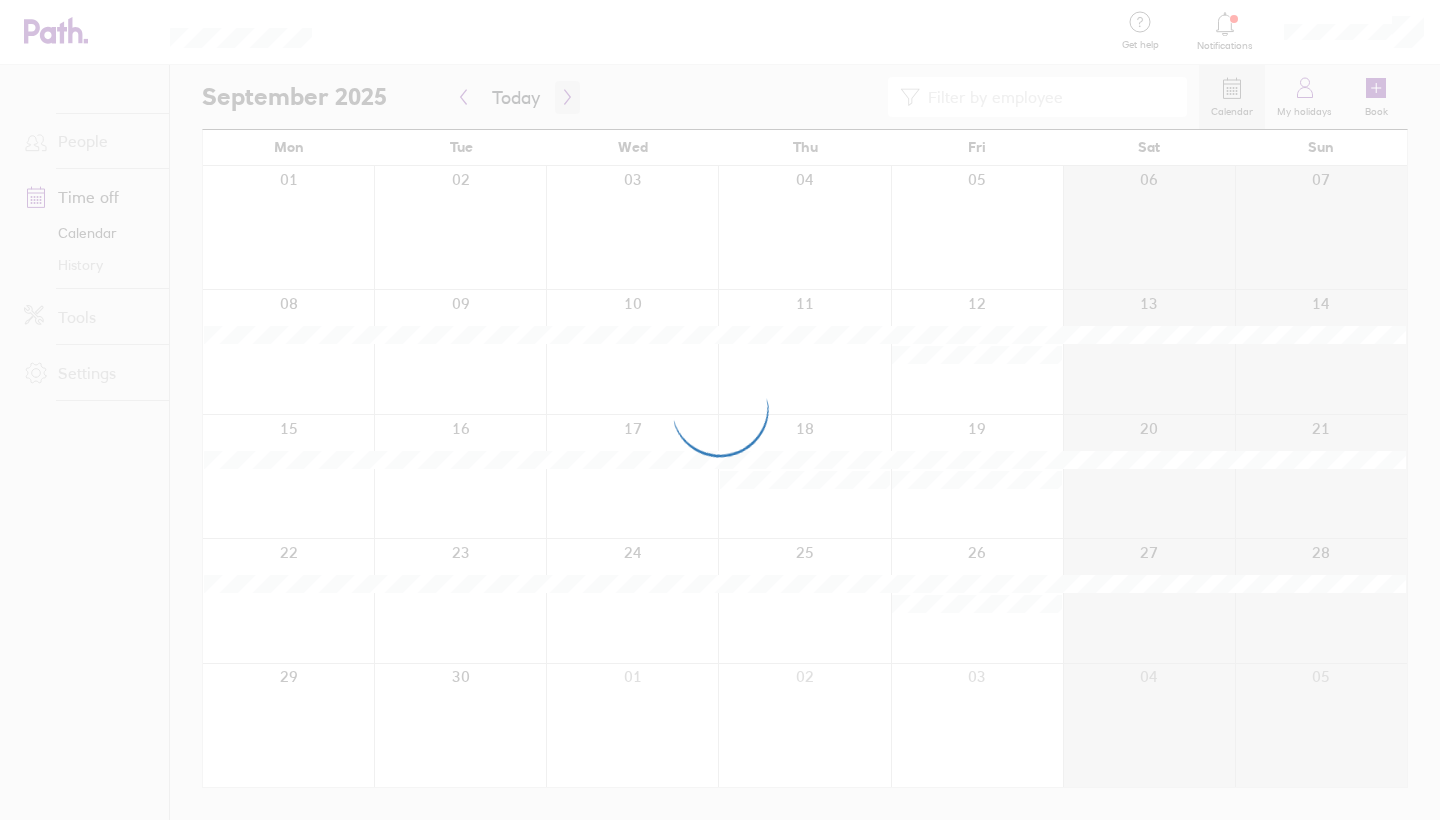 click at bounding box center (720, 410) 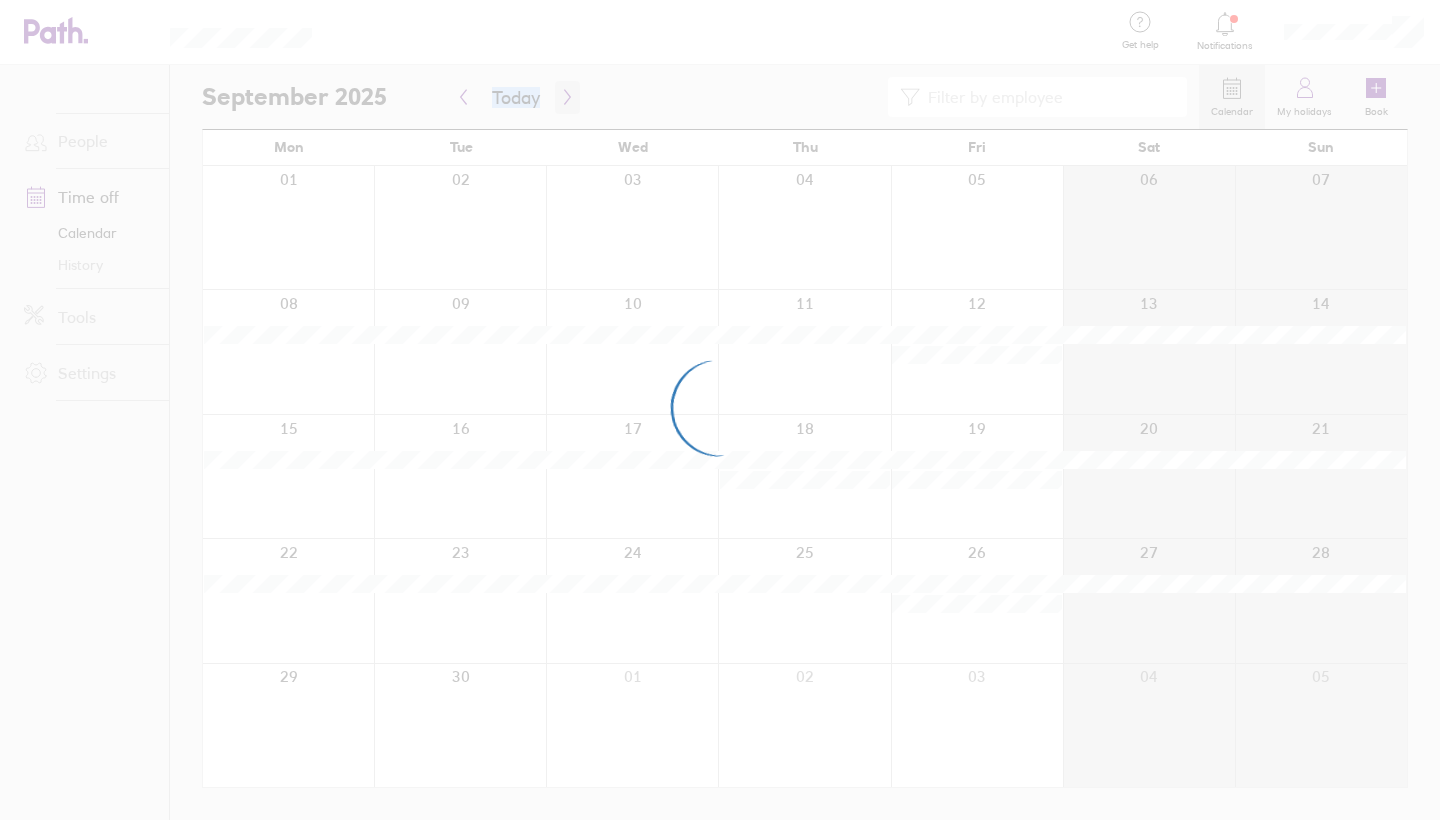 click at bounding box center (720, 410) 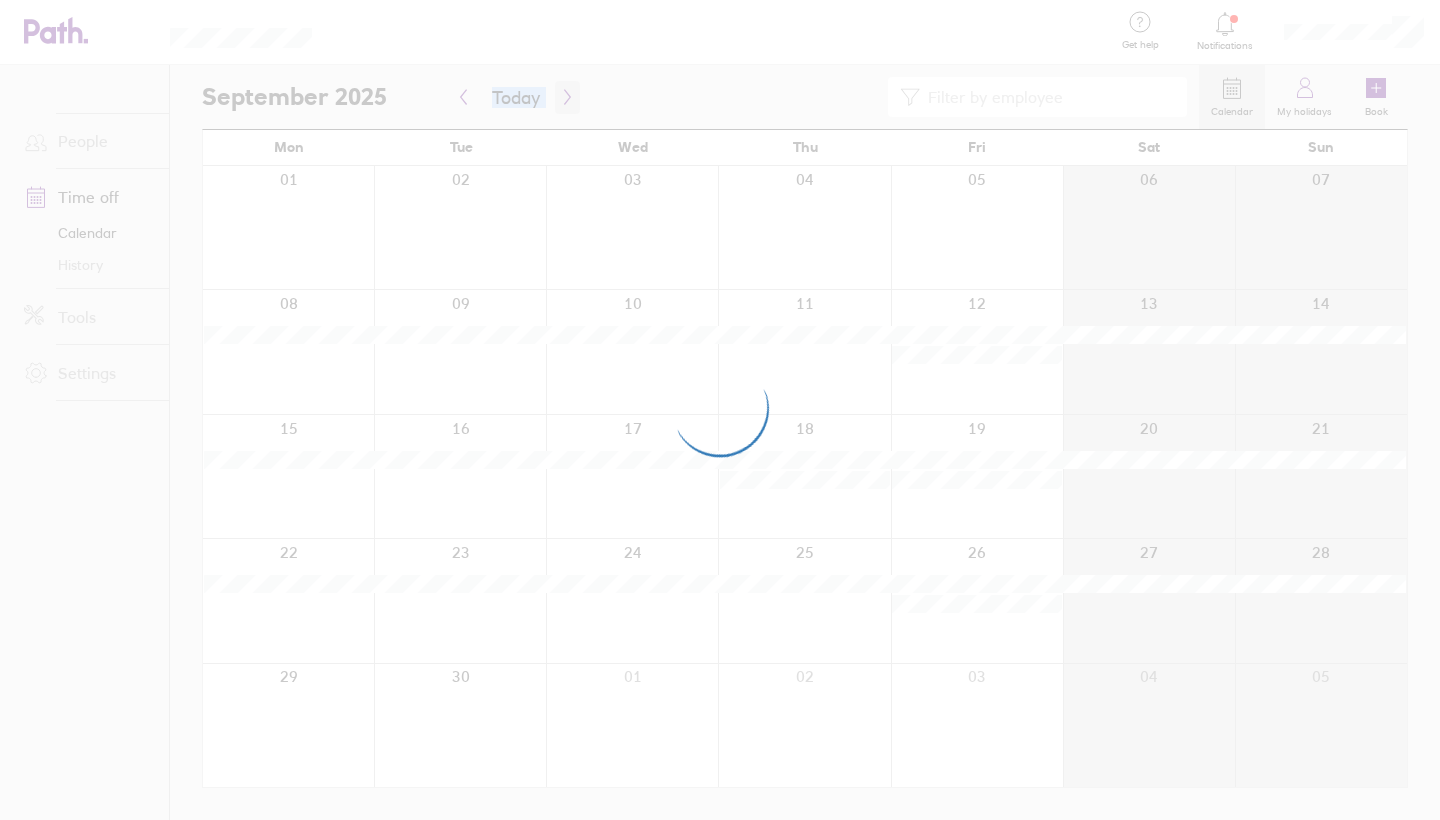 click at bounding box center (720, 410) 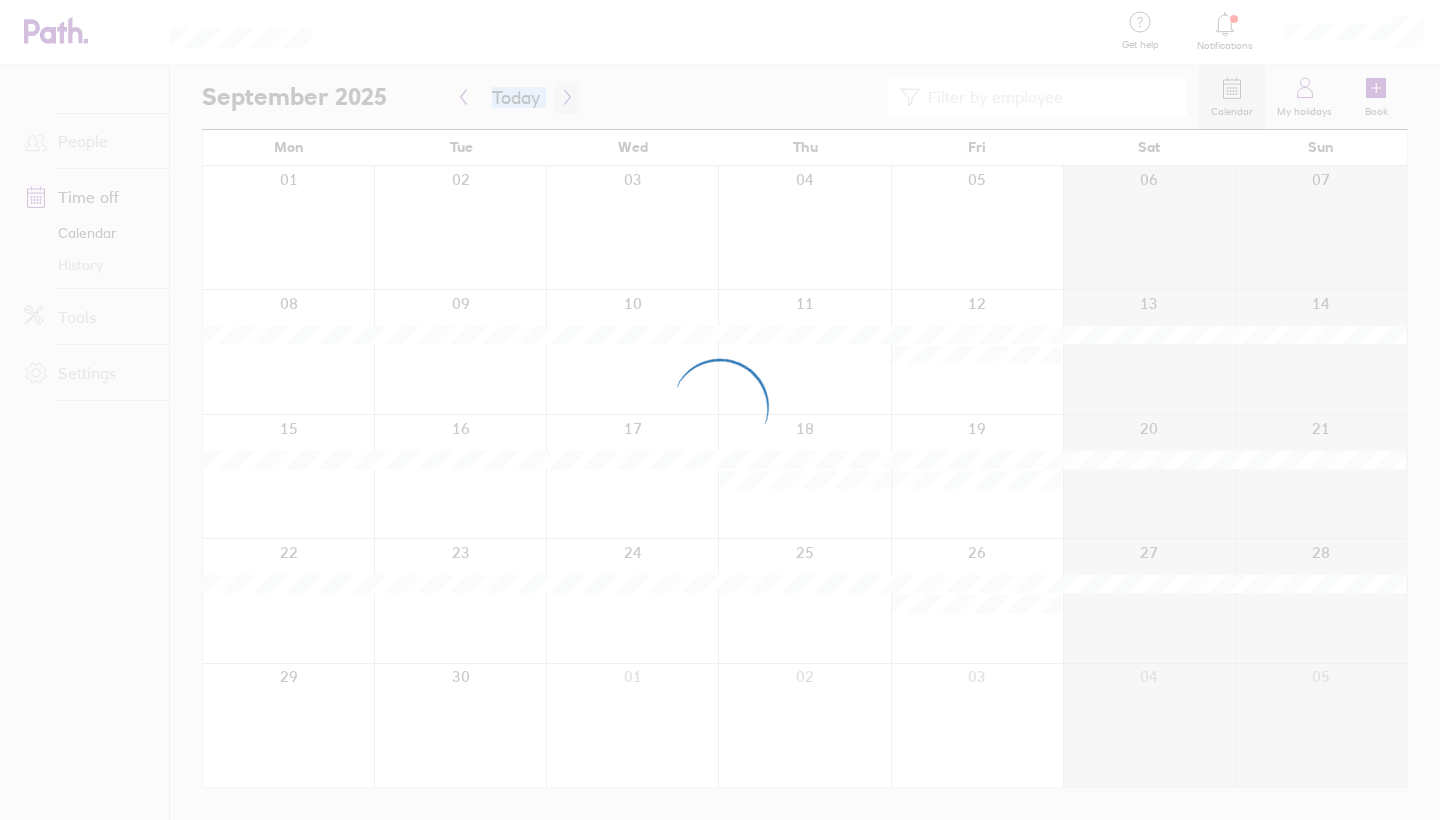 click at bounding box center [720, 410] 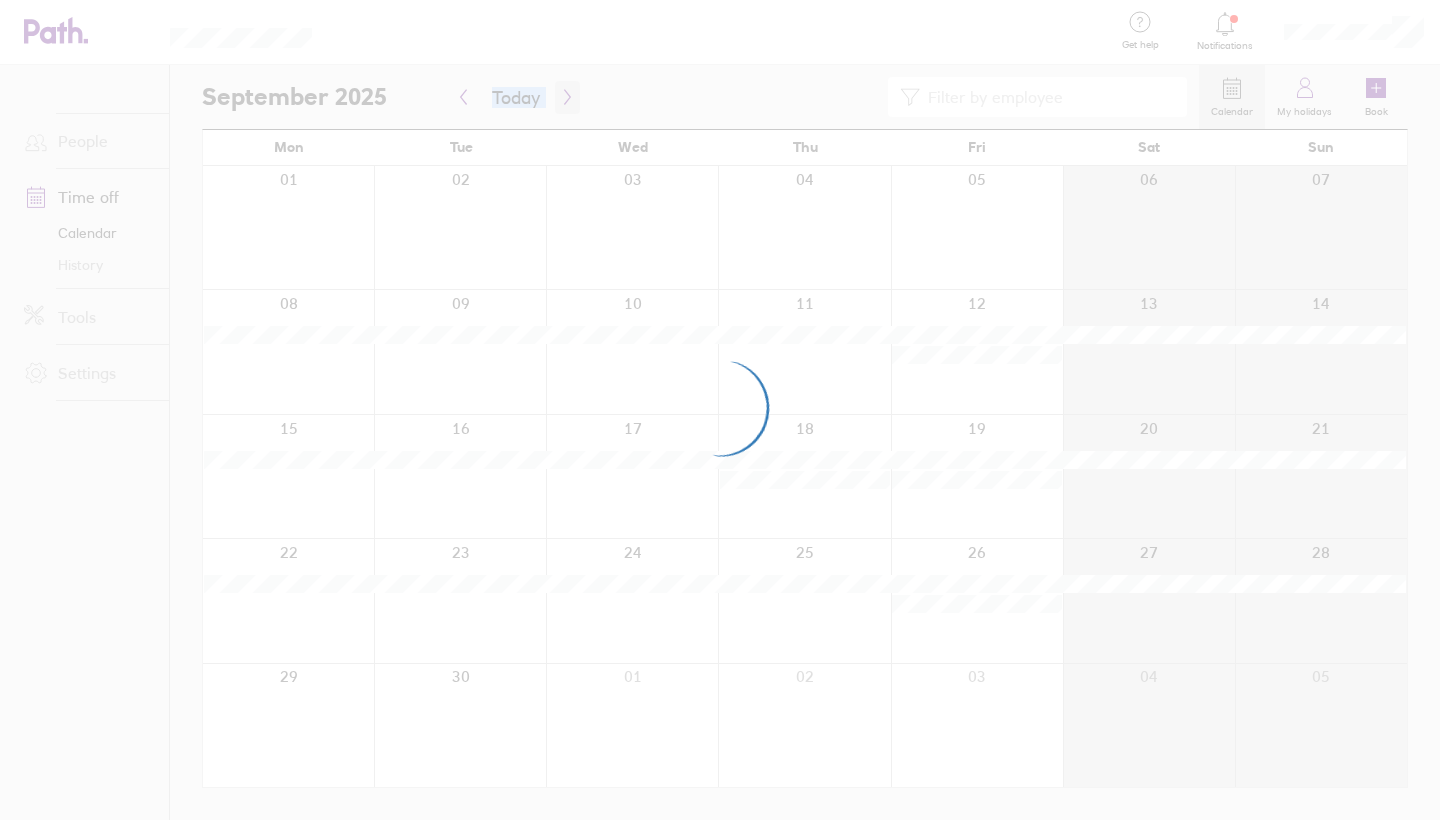 click at bounding box center (720, 410) 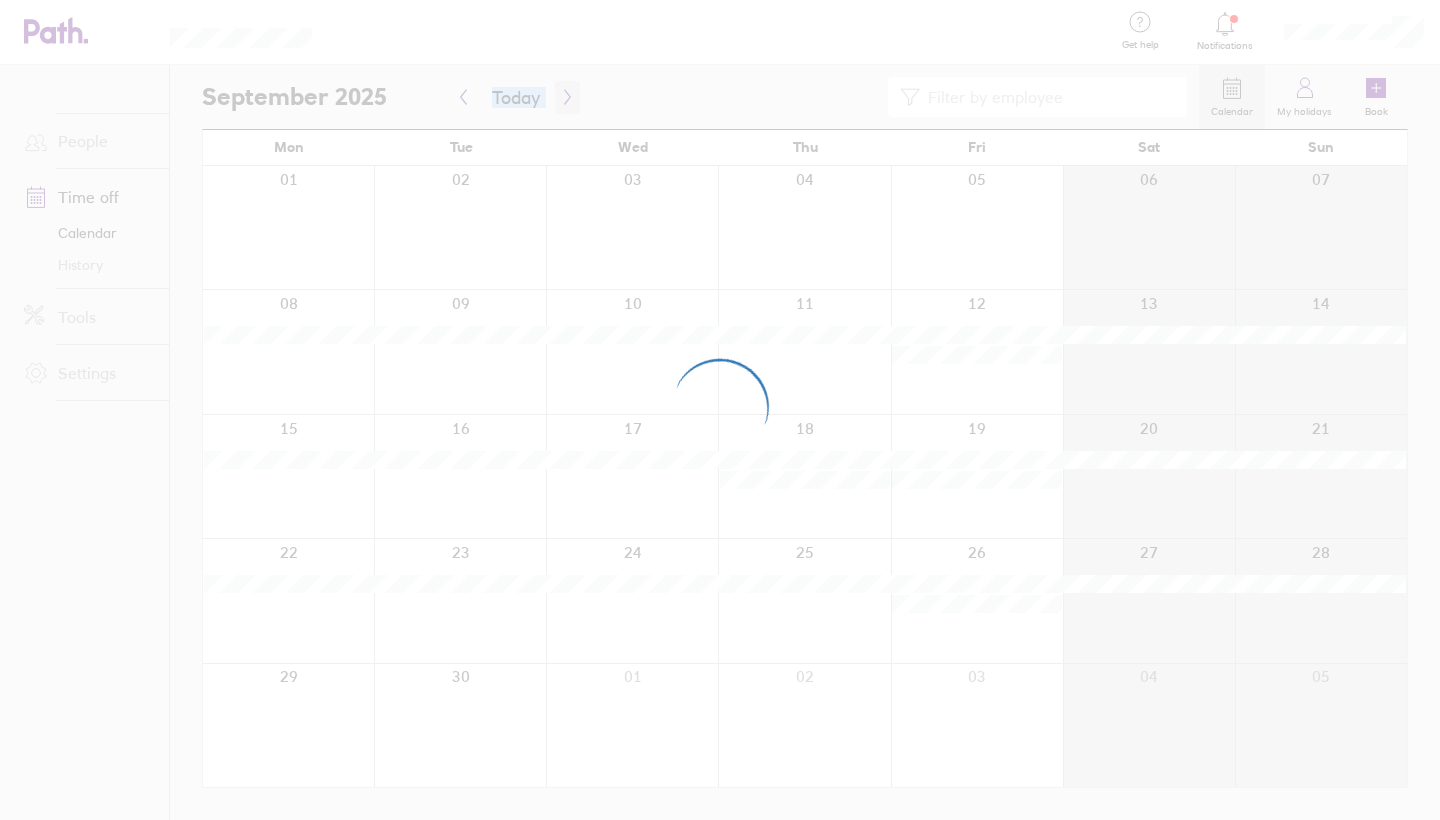 click at bounding box center [720, 410] 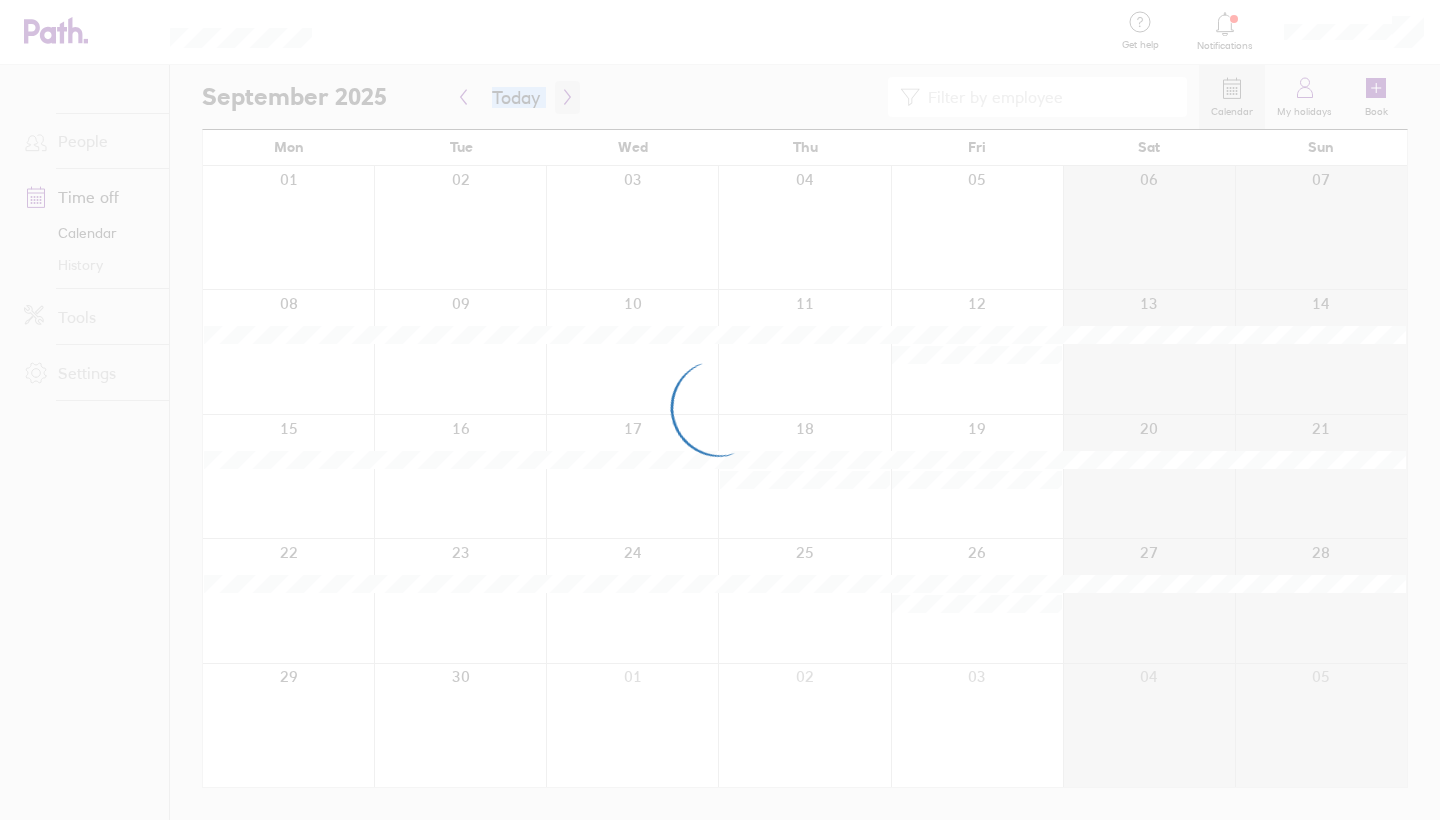 click at bounding box center [720, 410] 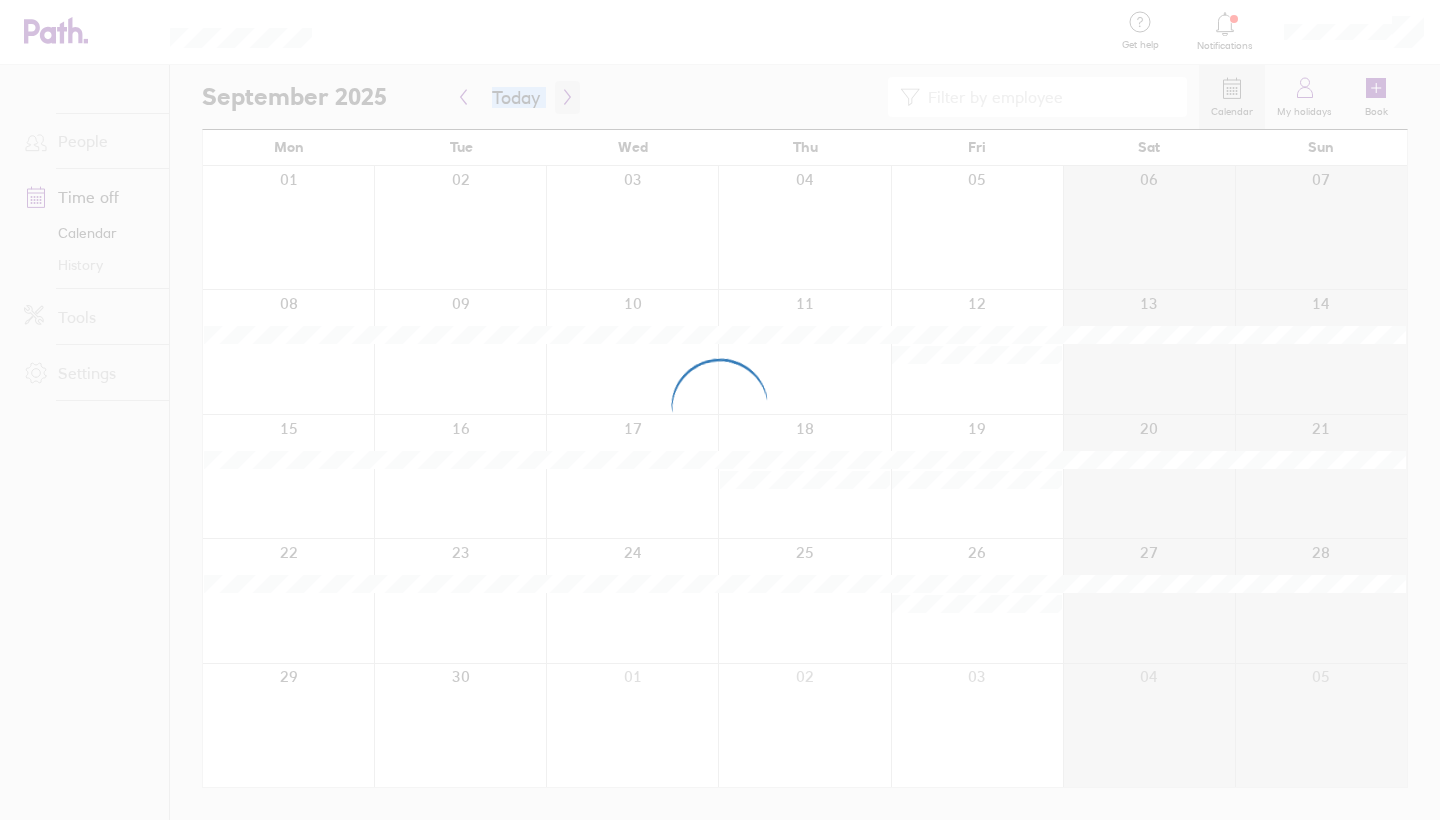 click at bounding box center (720, 410) 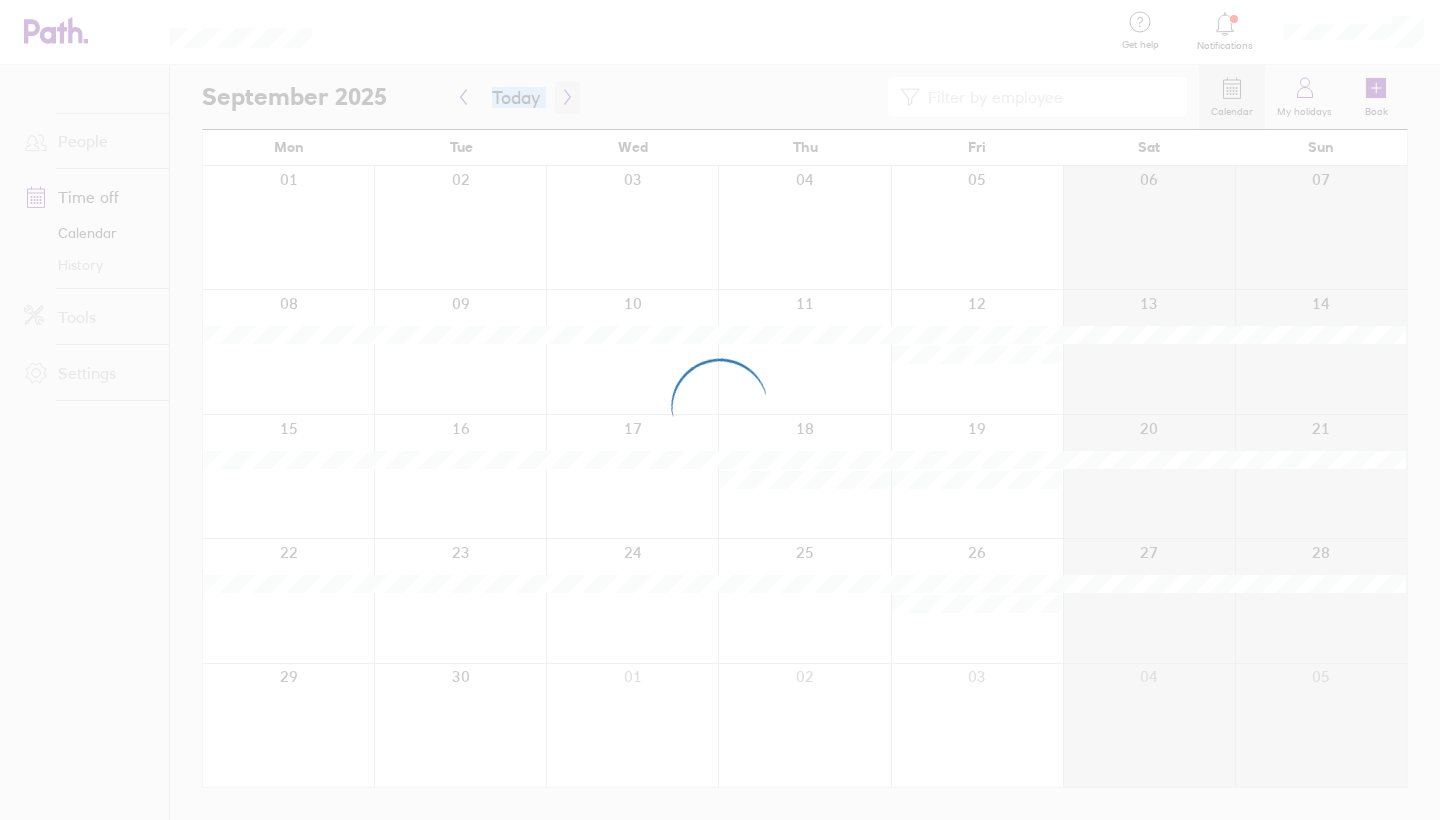click at bounding box center [720, 410] 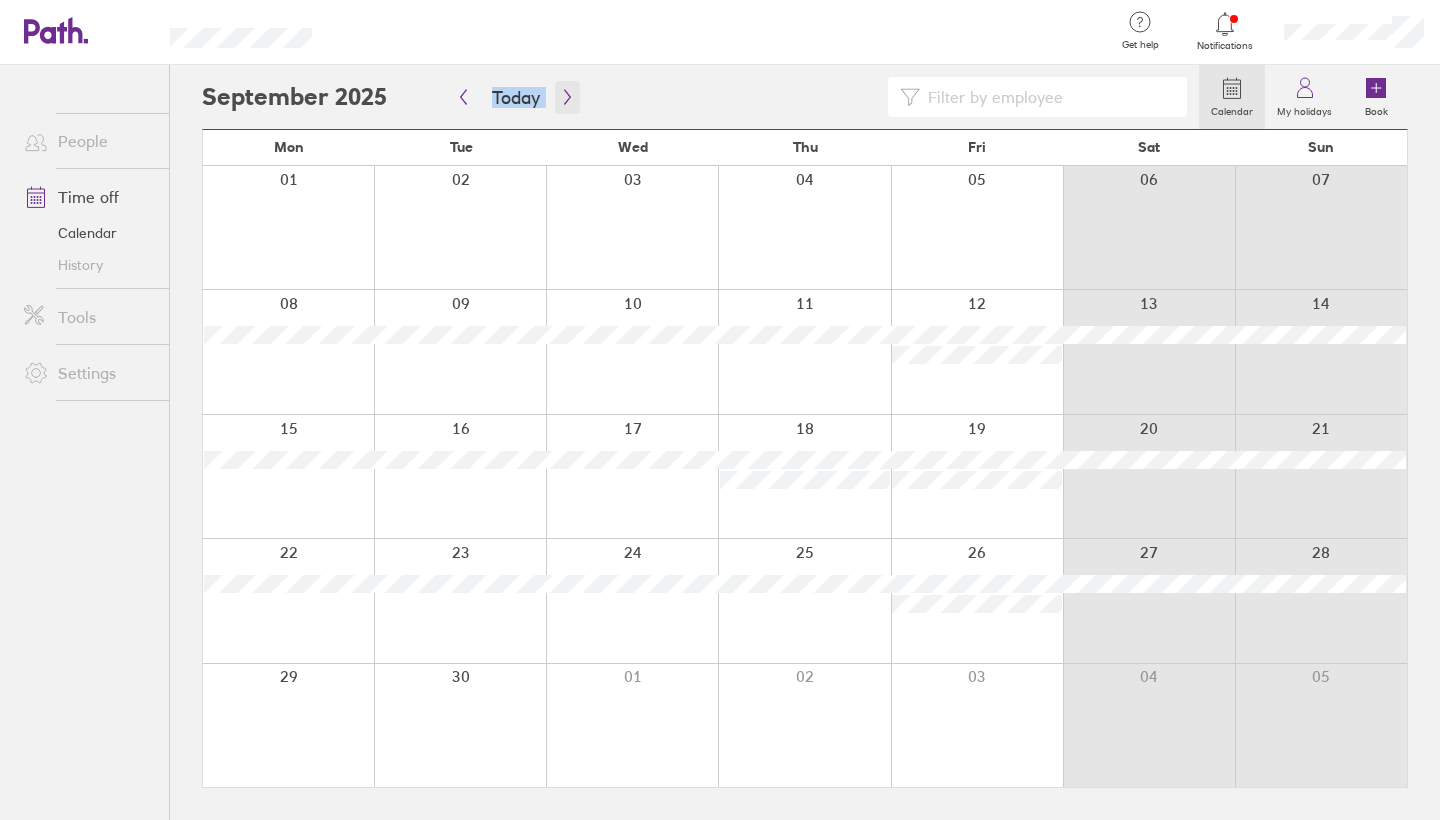 click 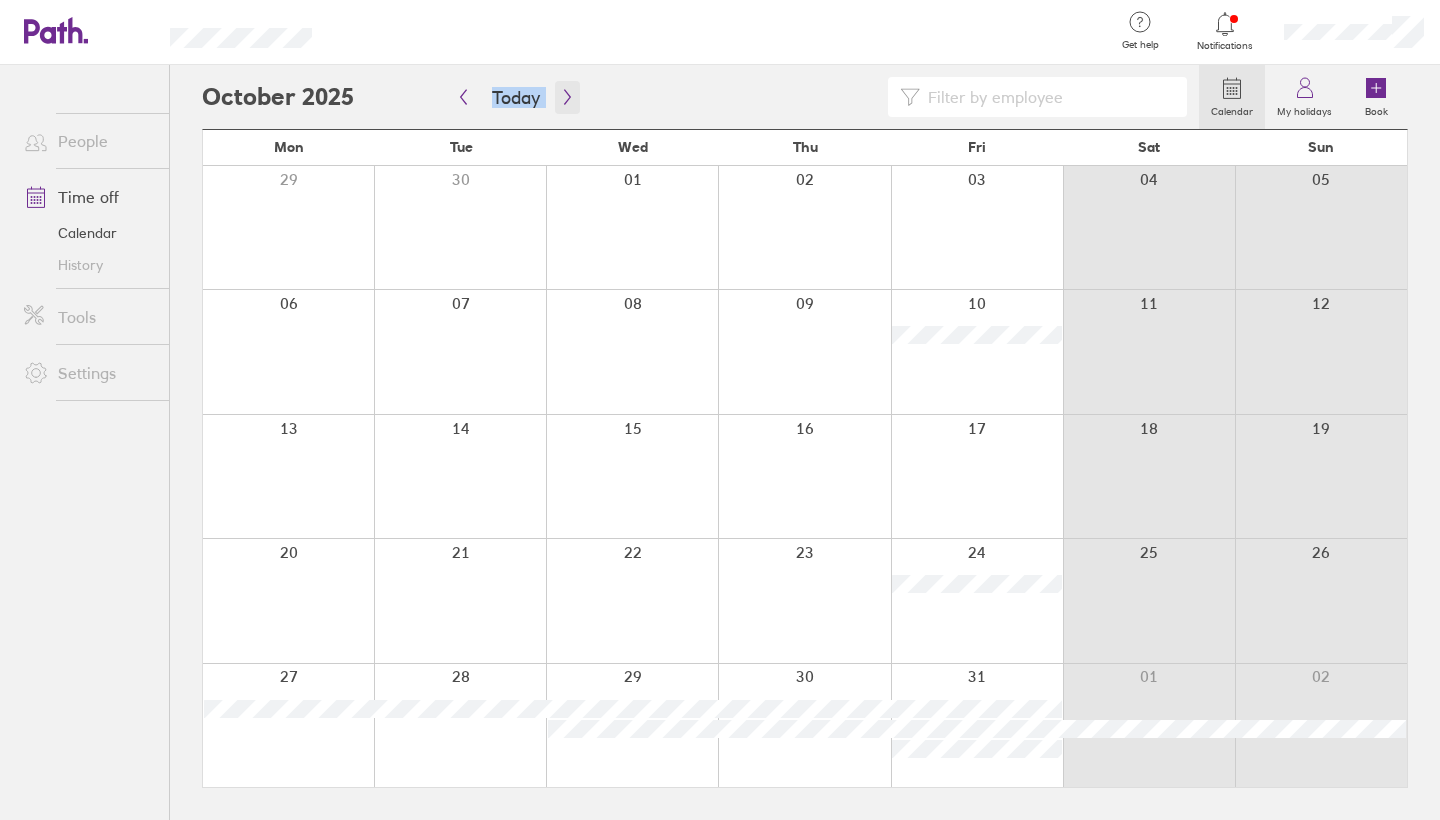 click 